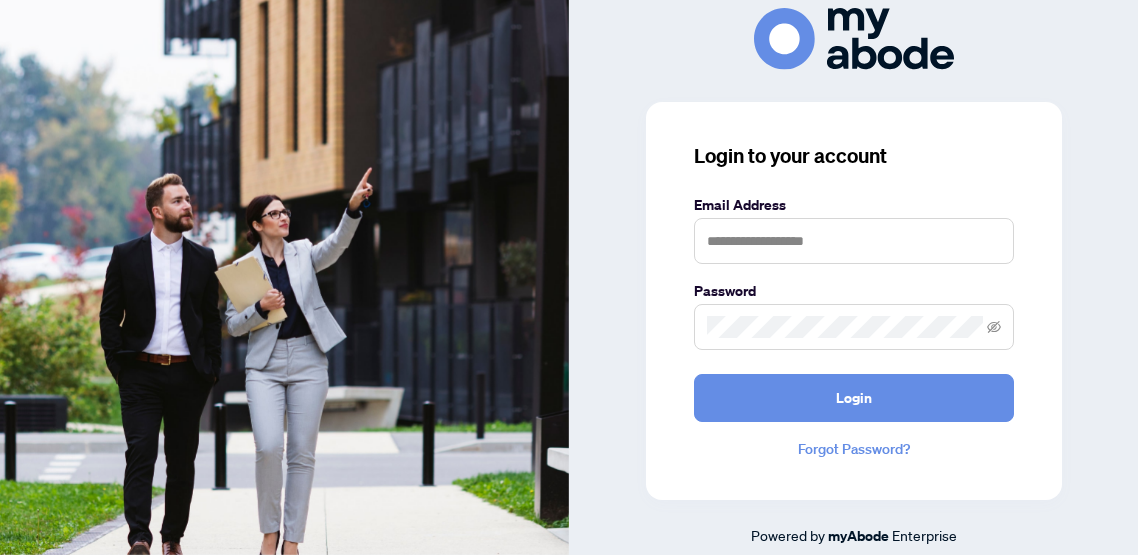 scroll, scrollTop: 0, scrollLeft: 0, axis: both 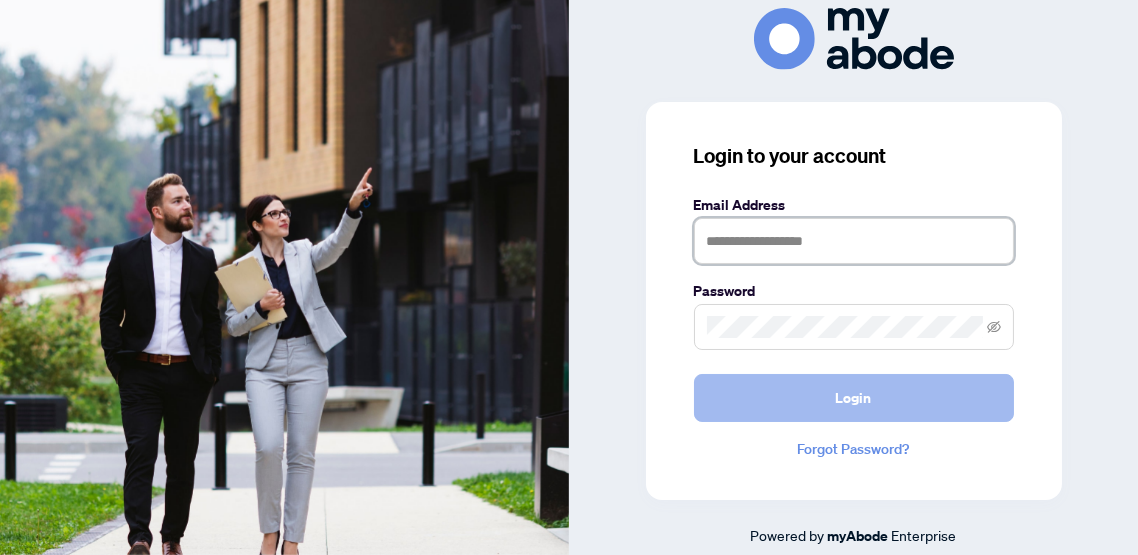 type on "**********" 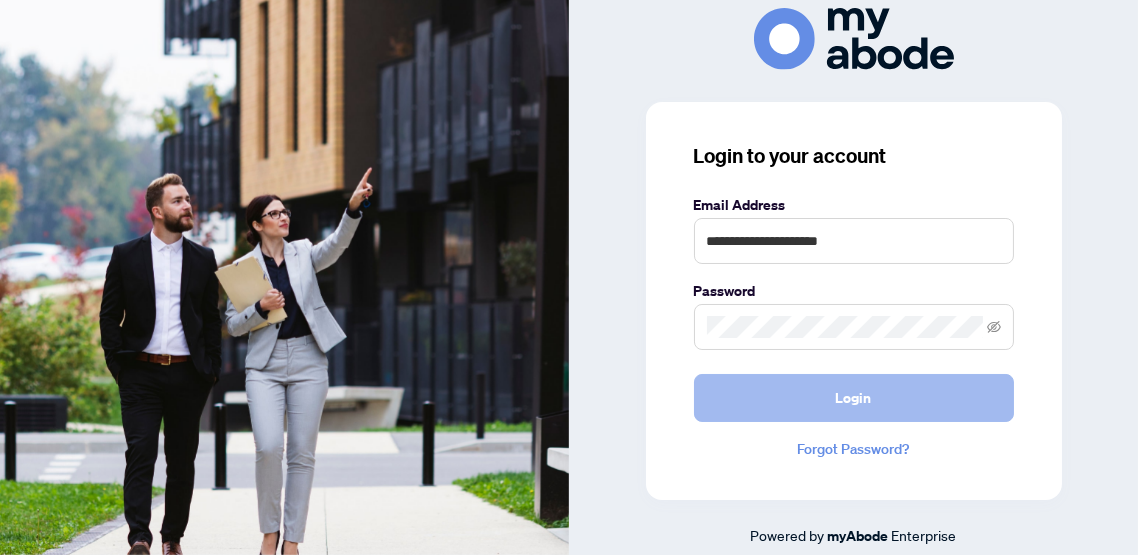 click on "Login" at bounding box center (854, 398) 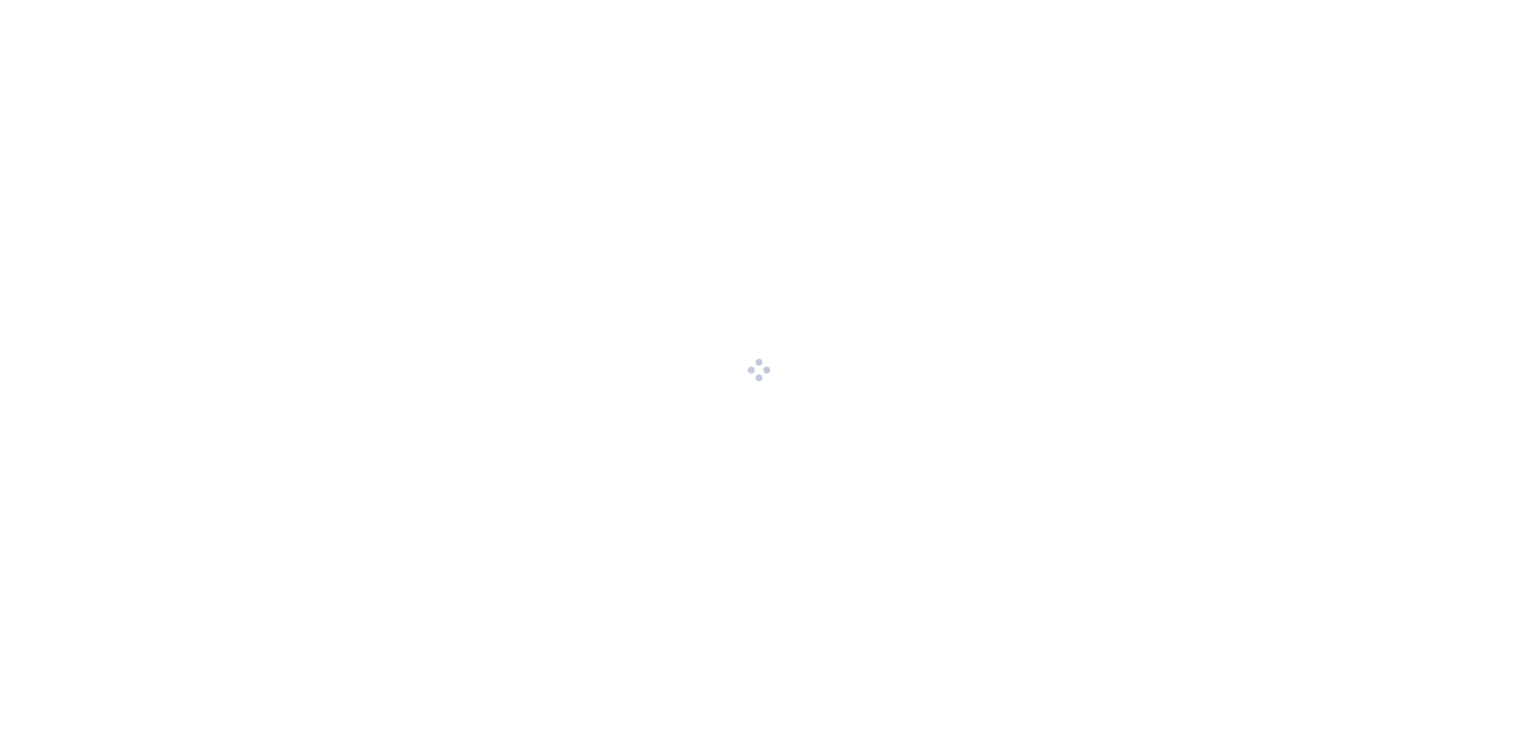 scroll, scrollTop: 0, scrollLeft: 0, axis: both 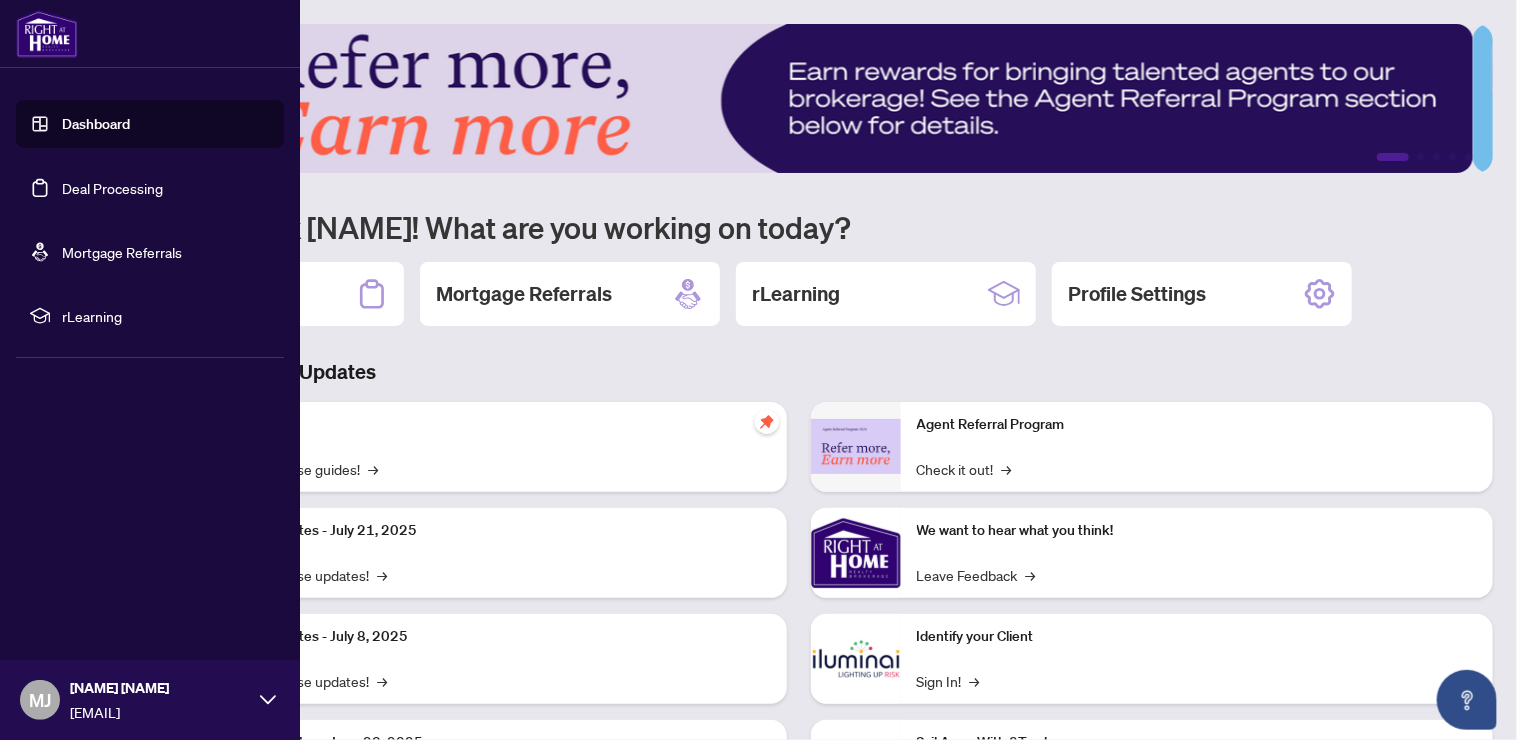 click on "Deal Processing" at bounding box center [112, 188] 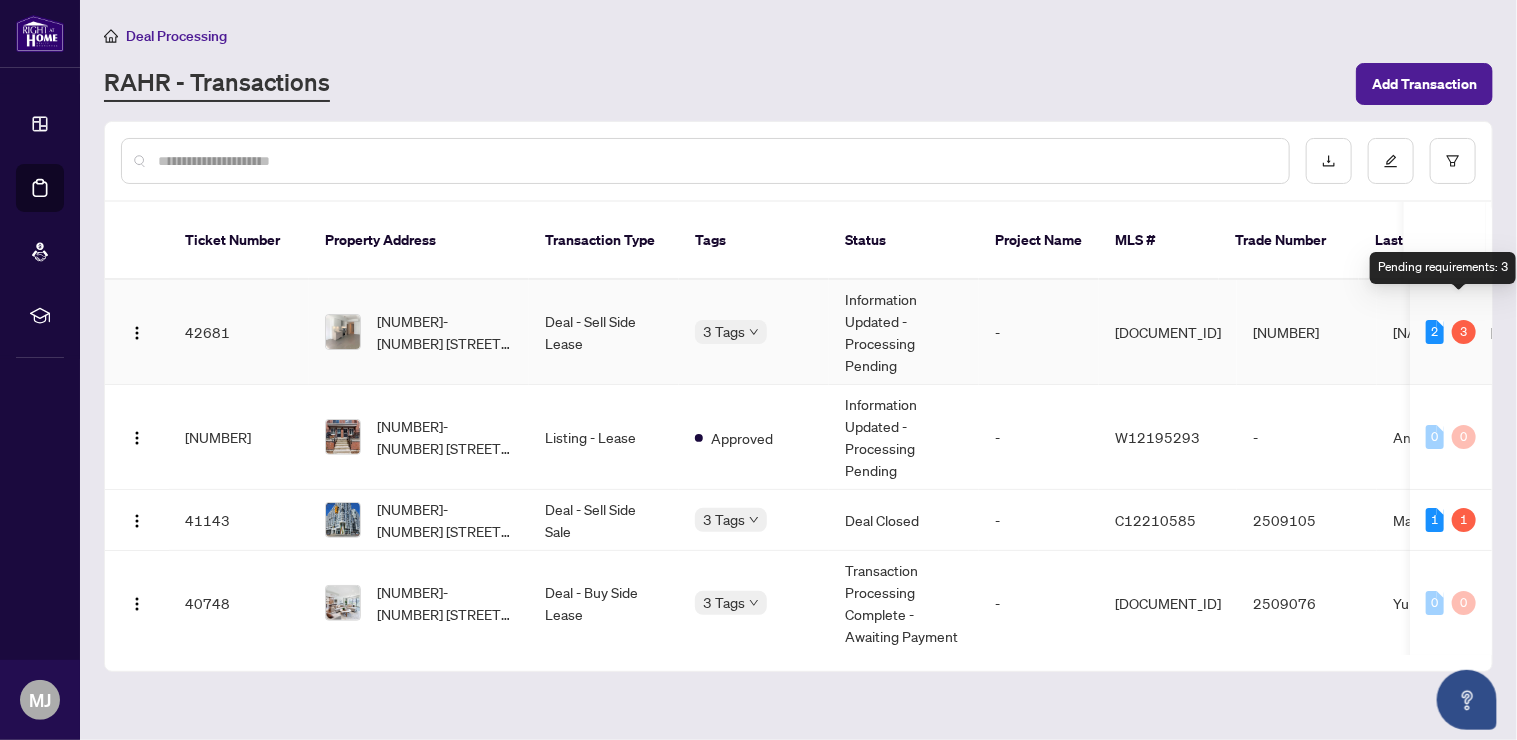 click on "3" at bounding box center [1464, 332] 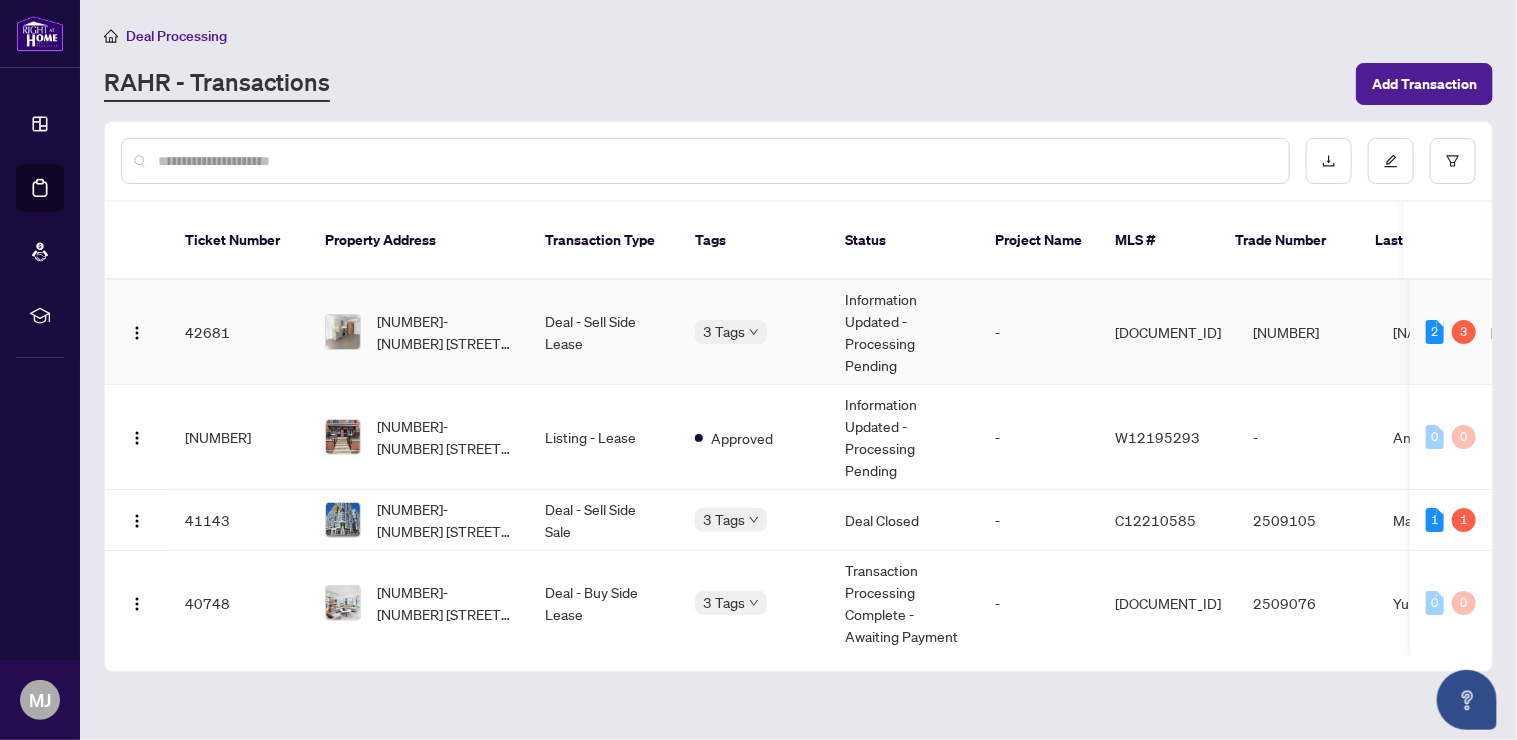 click on "2" at bounding box center (1435, 332) 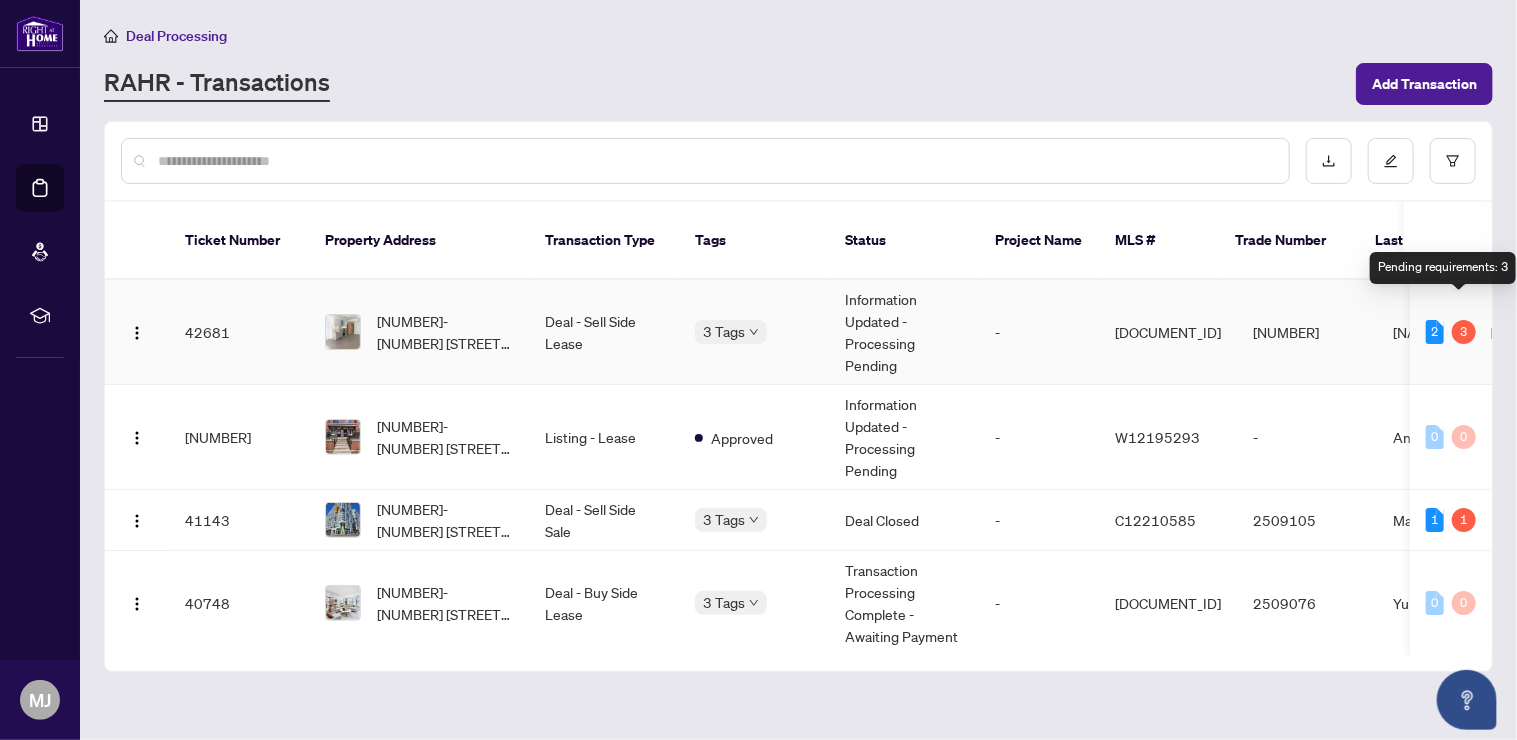 click on "3" at bounding box center [1464, 332] 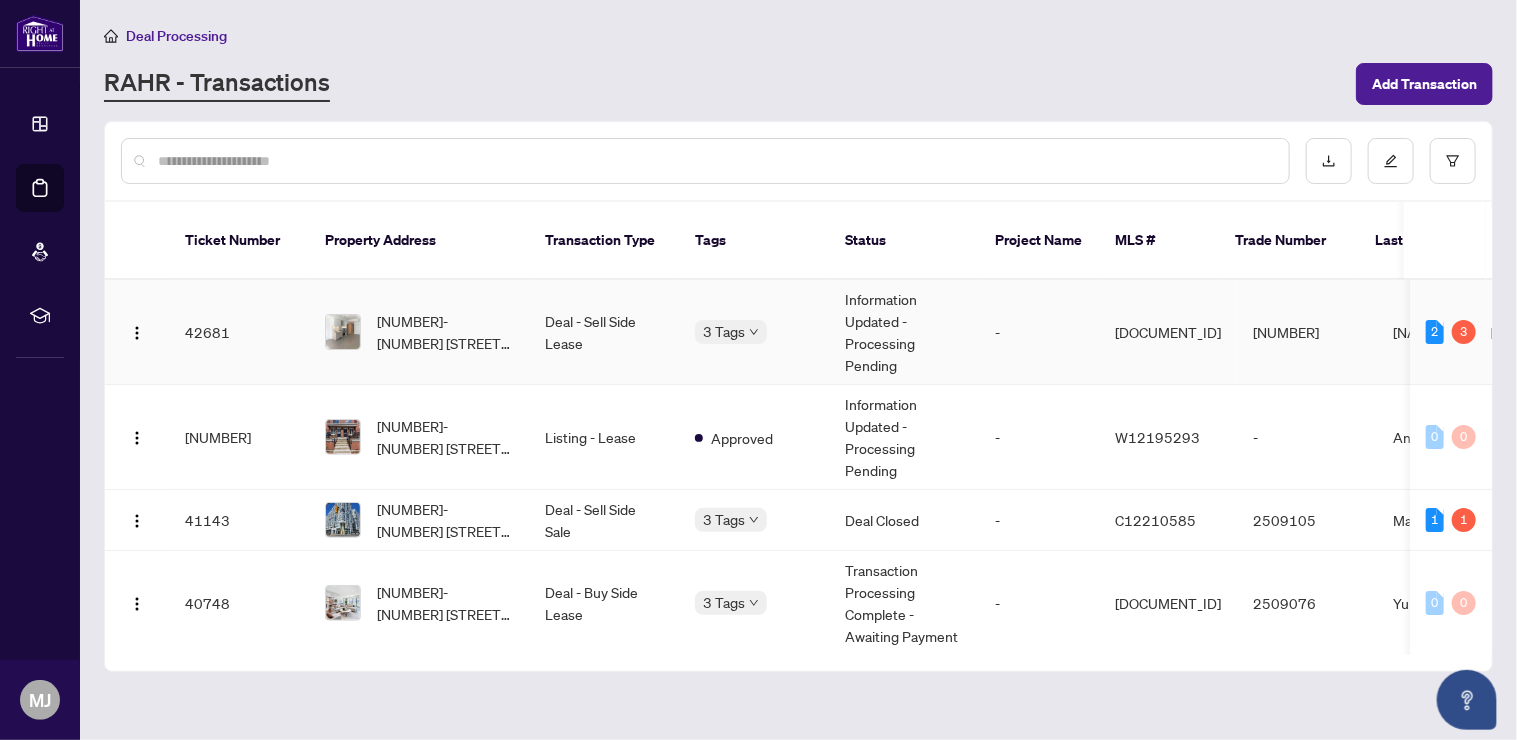 click on "[NUMBER]-[NUMBER] [STREET], [CITY], [STATE] [POSTAL_CODE], [COUNTRY]" at bounding box center (445, 332) 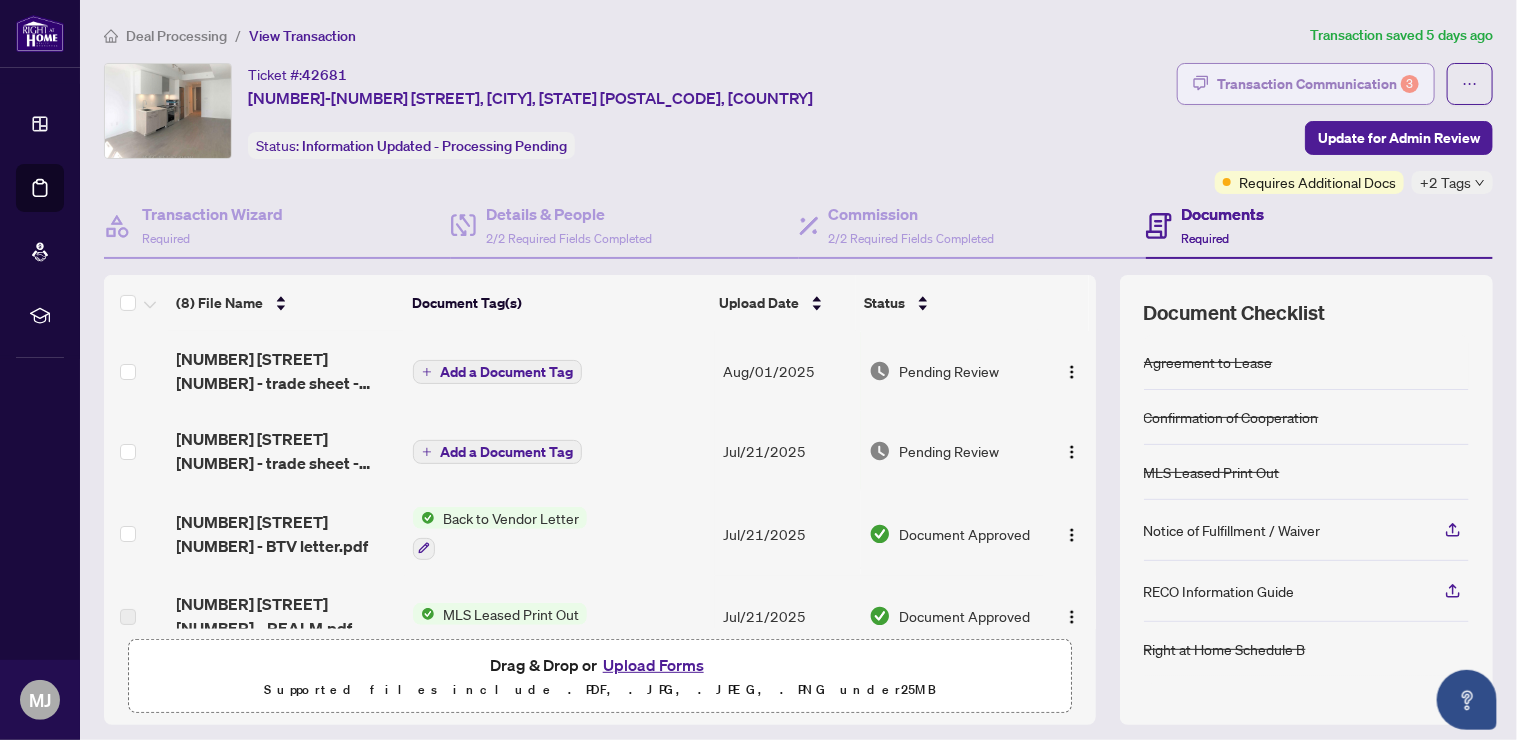 click on "Transaction Communication 3" at bounding box center (1318, 84) 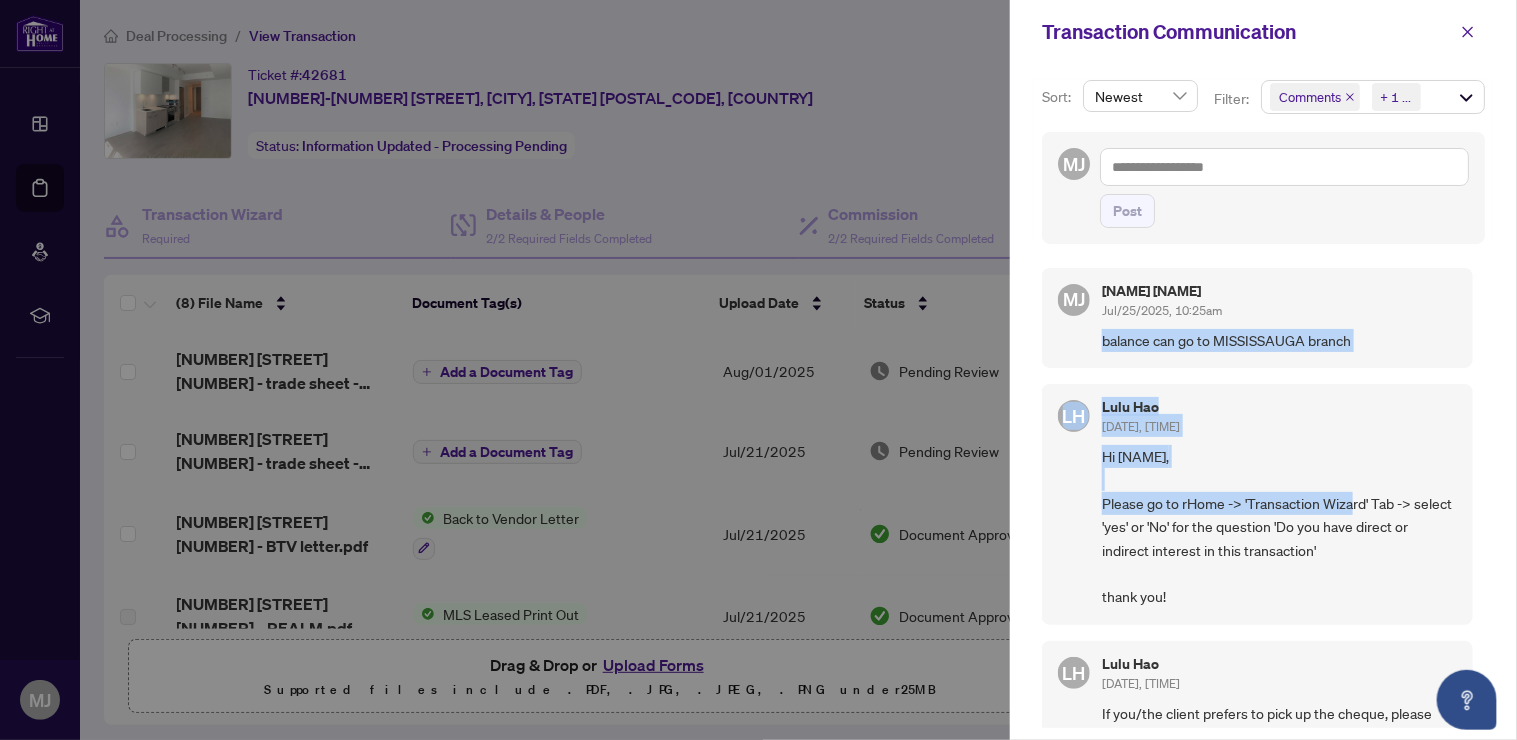drag, startPoint x: 1096, startPoint y: 345, endPoint x: 1349, endPoint y: 503, distance: 298.28342 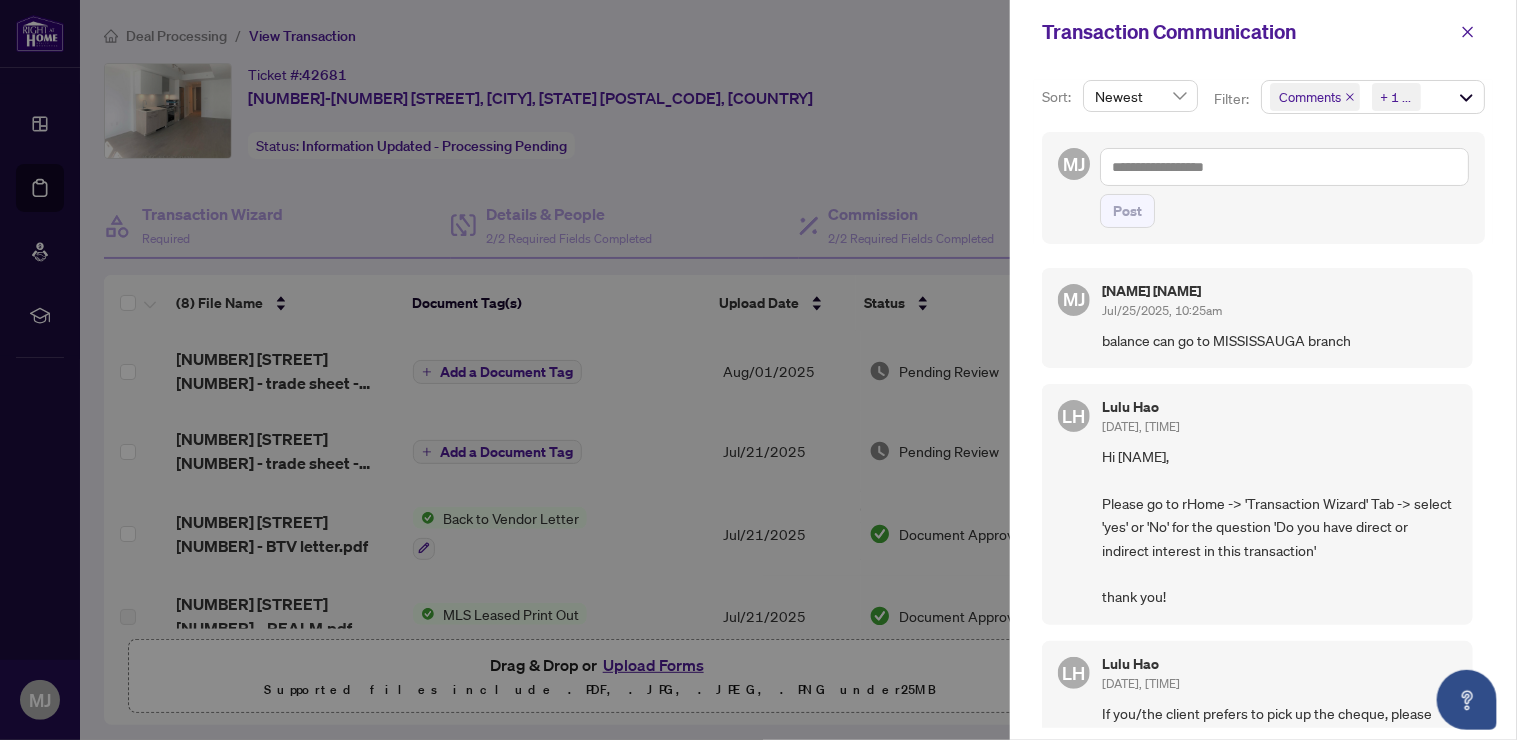 click on "Hi [NAME],
Please go to rHome -> 'Transaction Wizard' Tab -> select 'yes' or 'No' for the question 'Do you have direct or indirect interest in this transaction'
thank you!" at bounding box center [1279, 527] 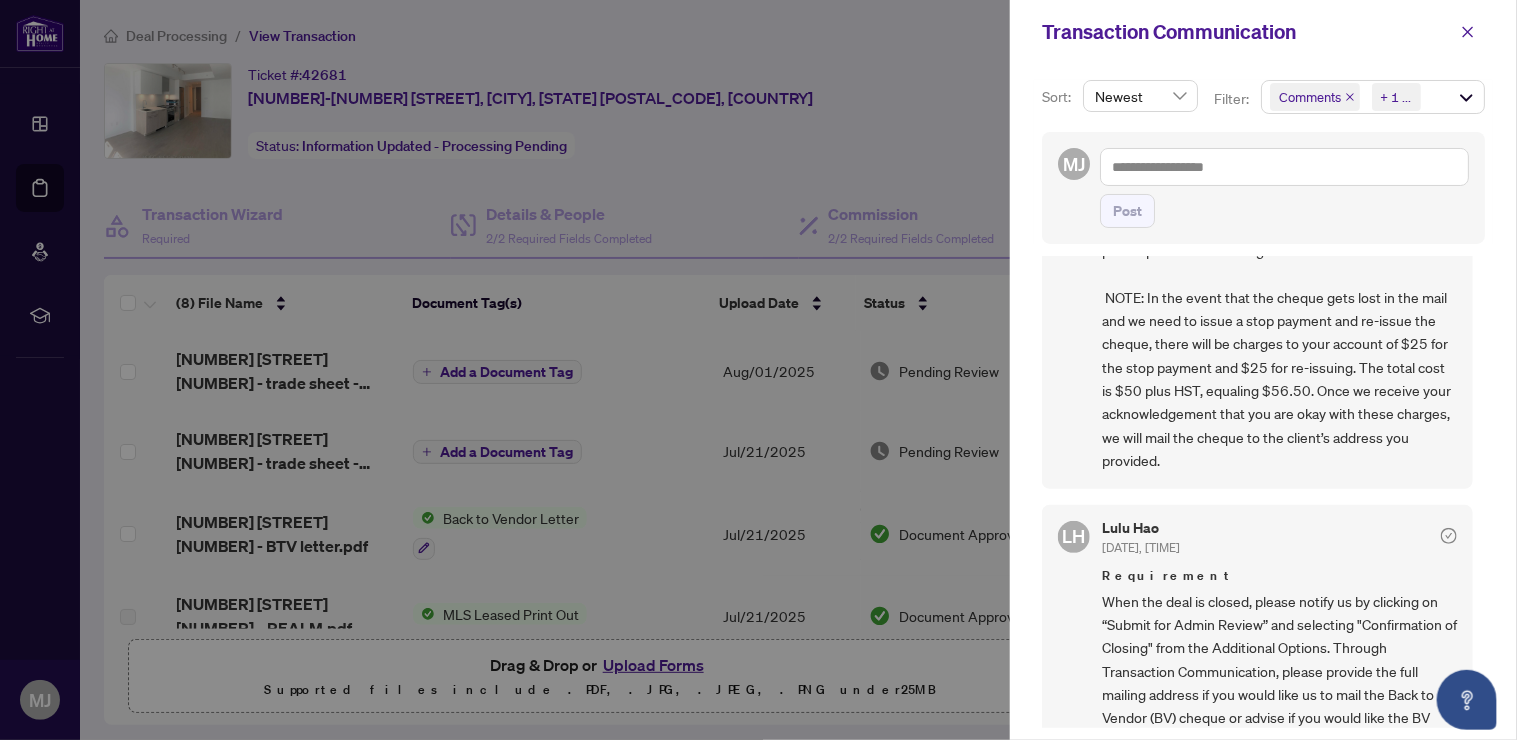 scroll, scrollTop: 0, scrollLeft: 0, axis: both 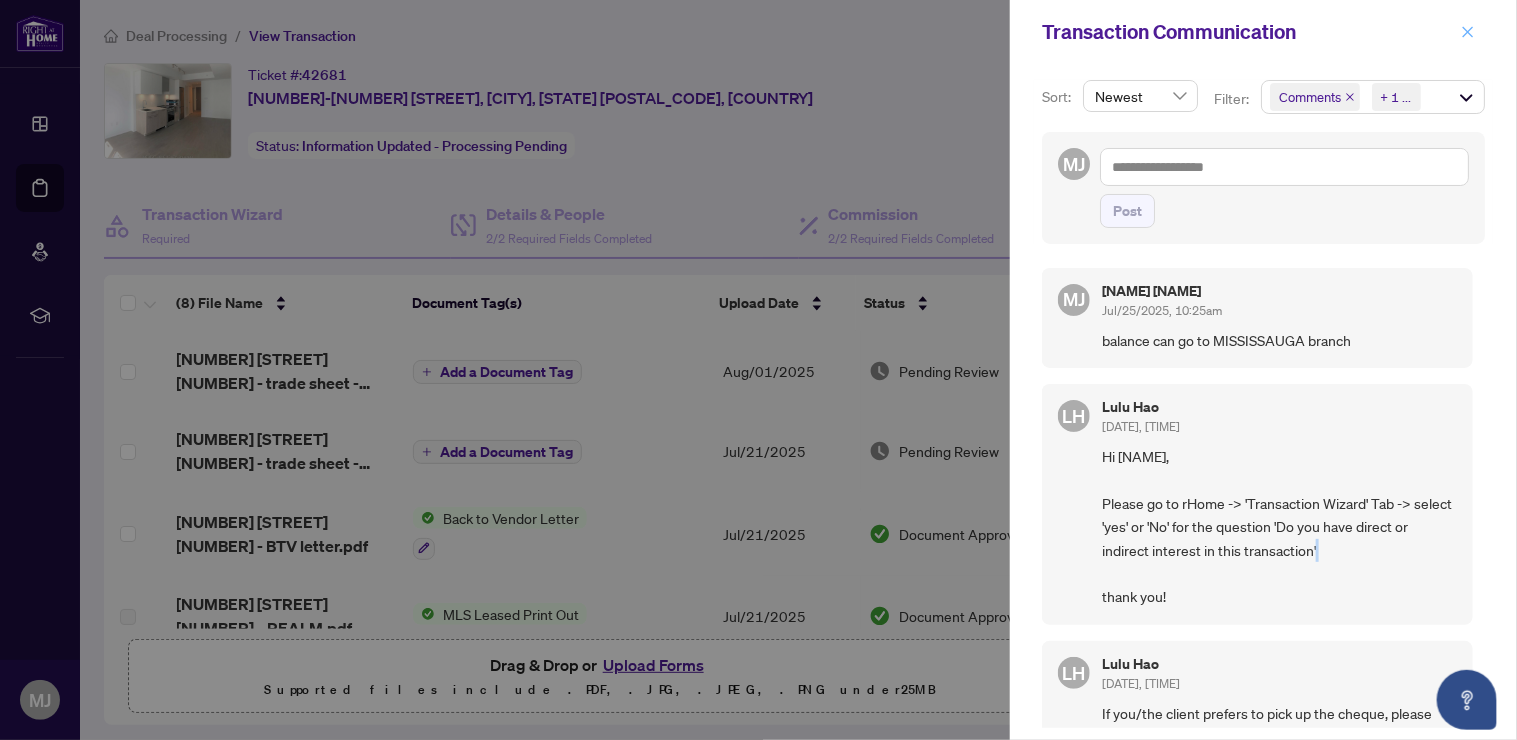 click 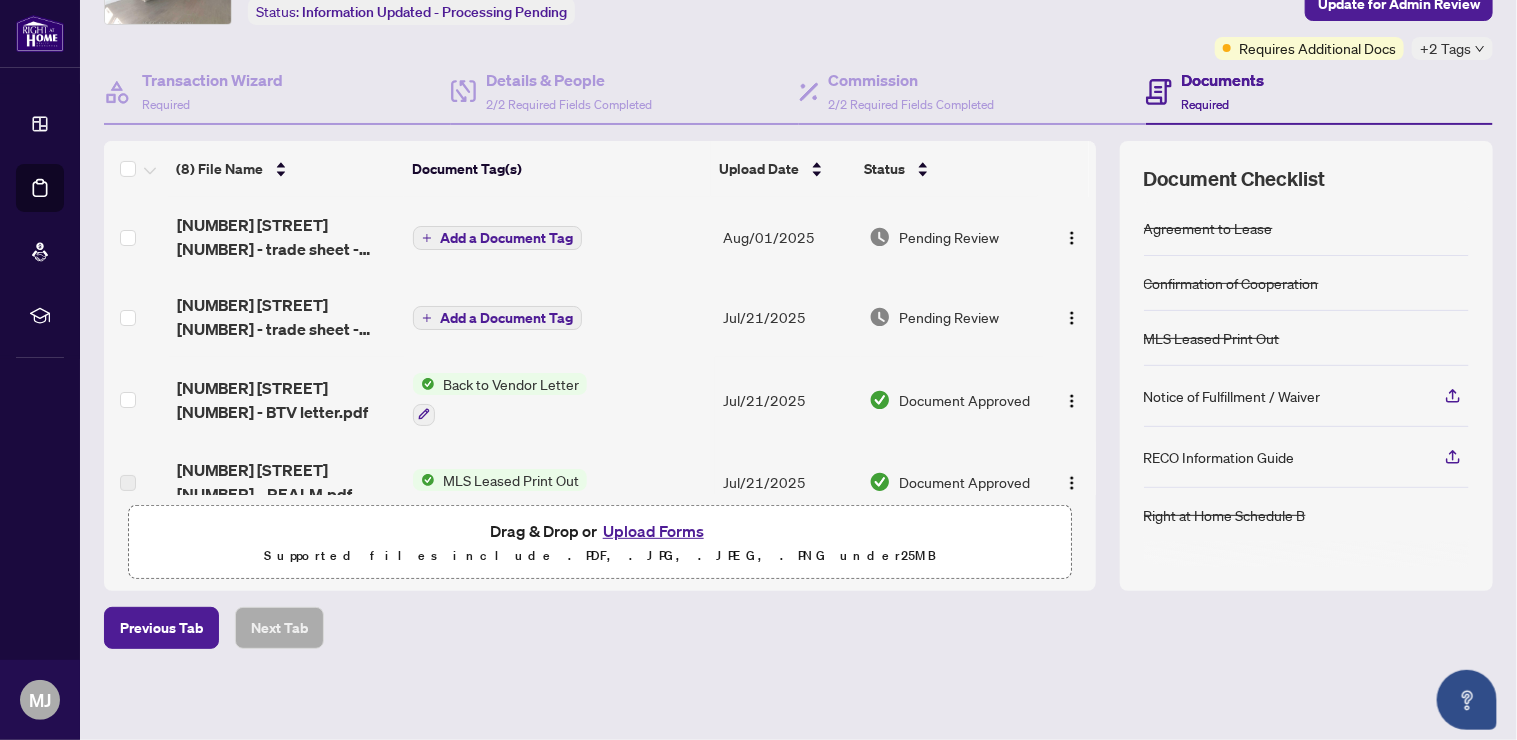 scroll, scrollTop: 0, scrollLeft: 0, axis: both 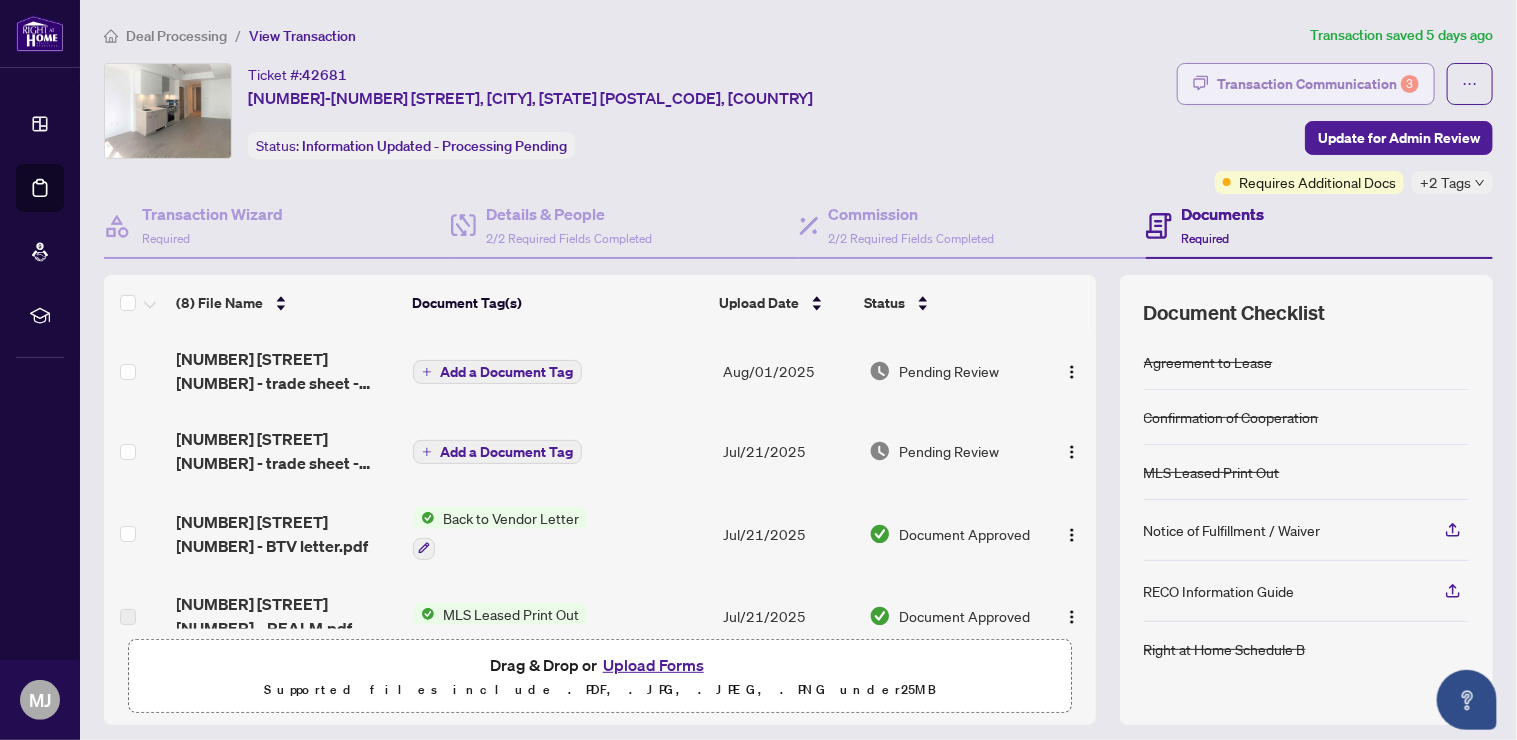 click on "Transaction Communication 3" at bounding box center (1318, 84) 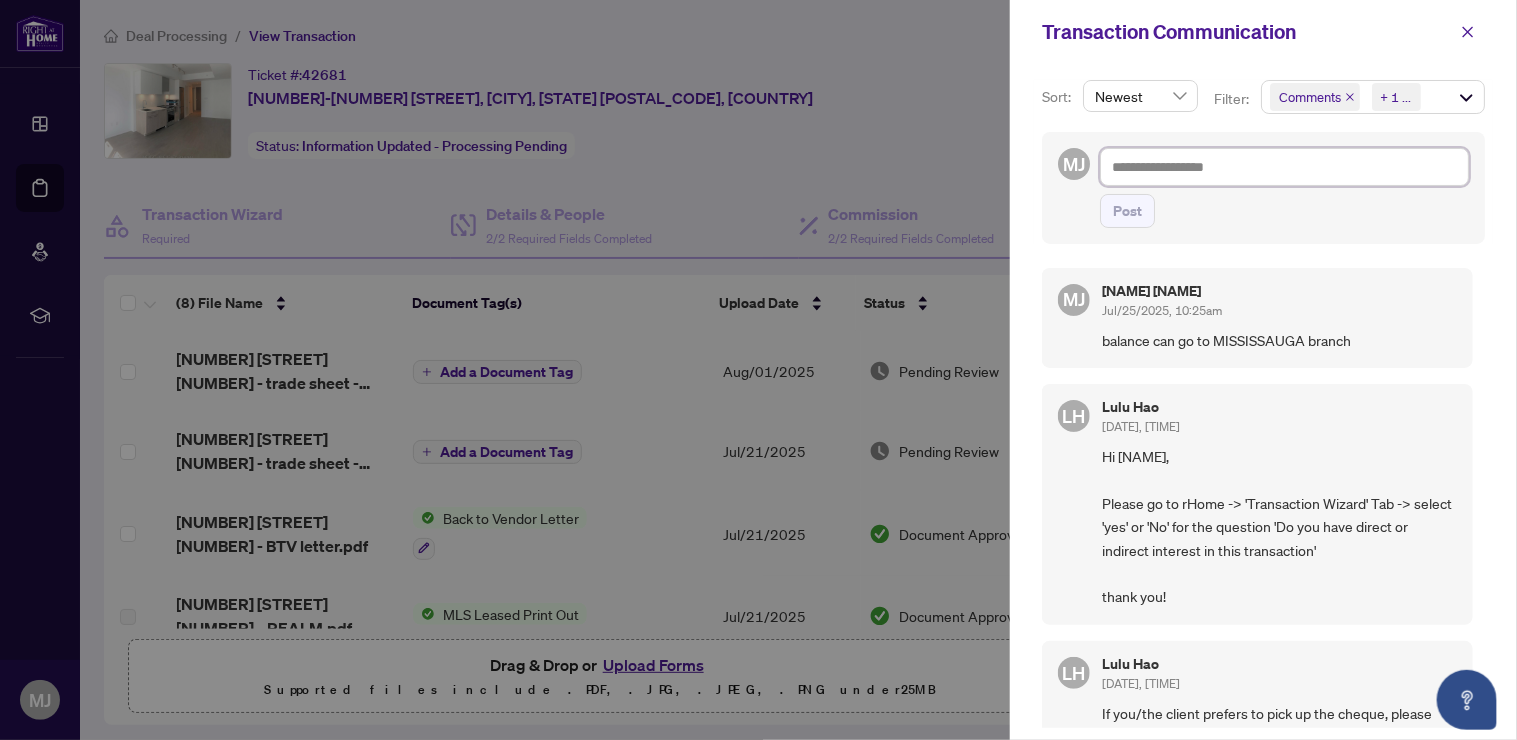 click at bounding box center [1284, 167] 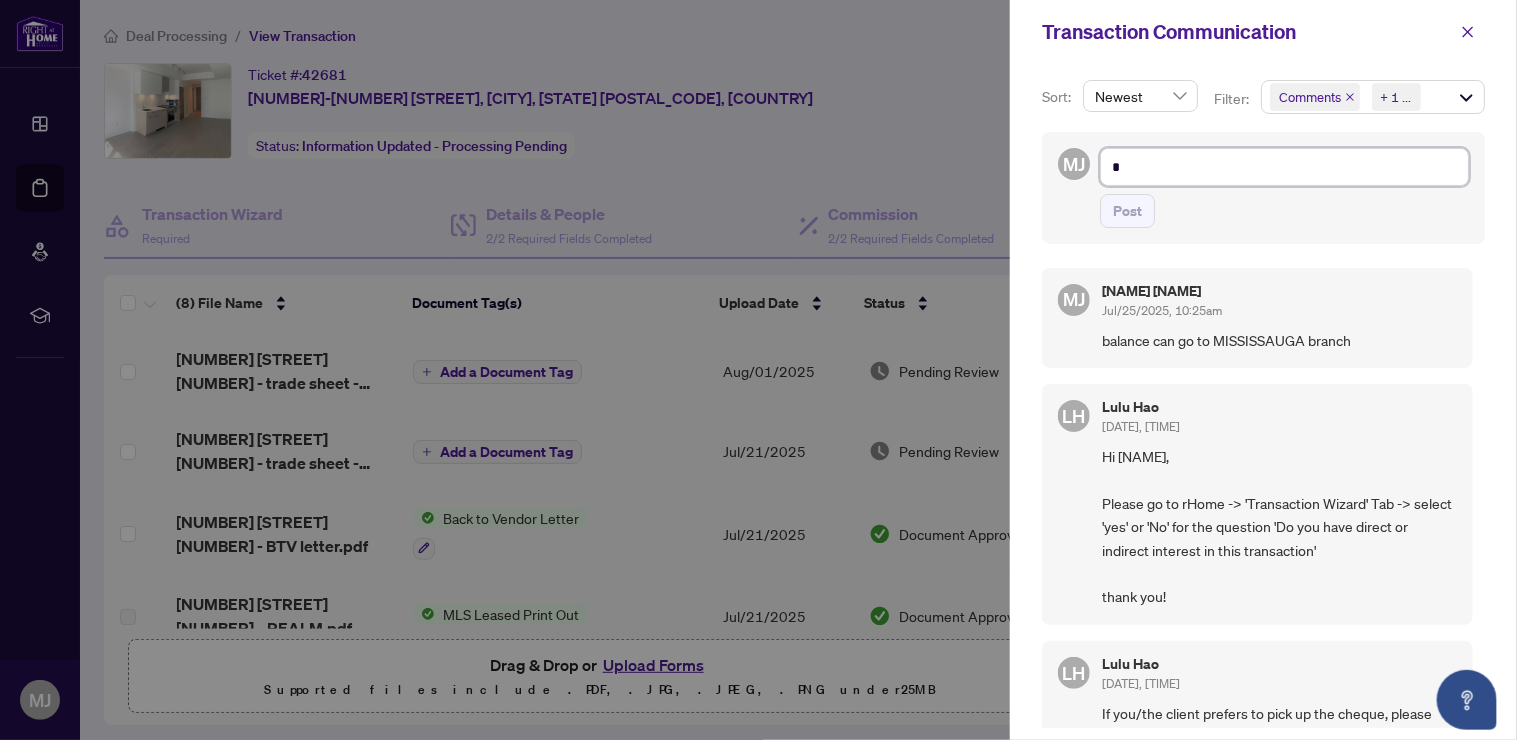 type on "**" 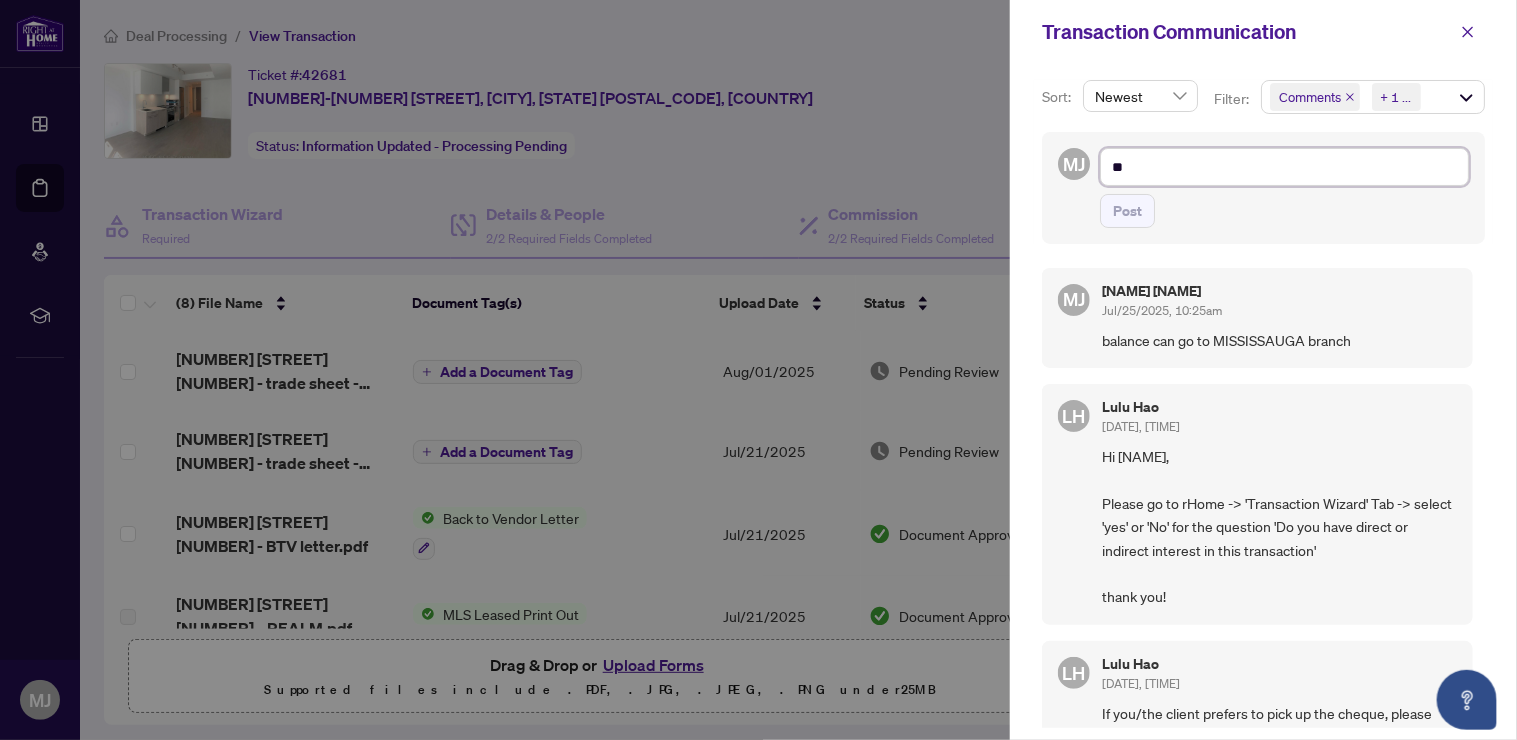 type on "**" 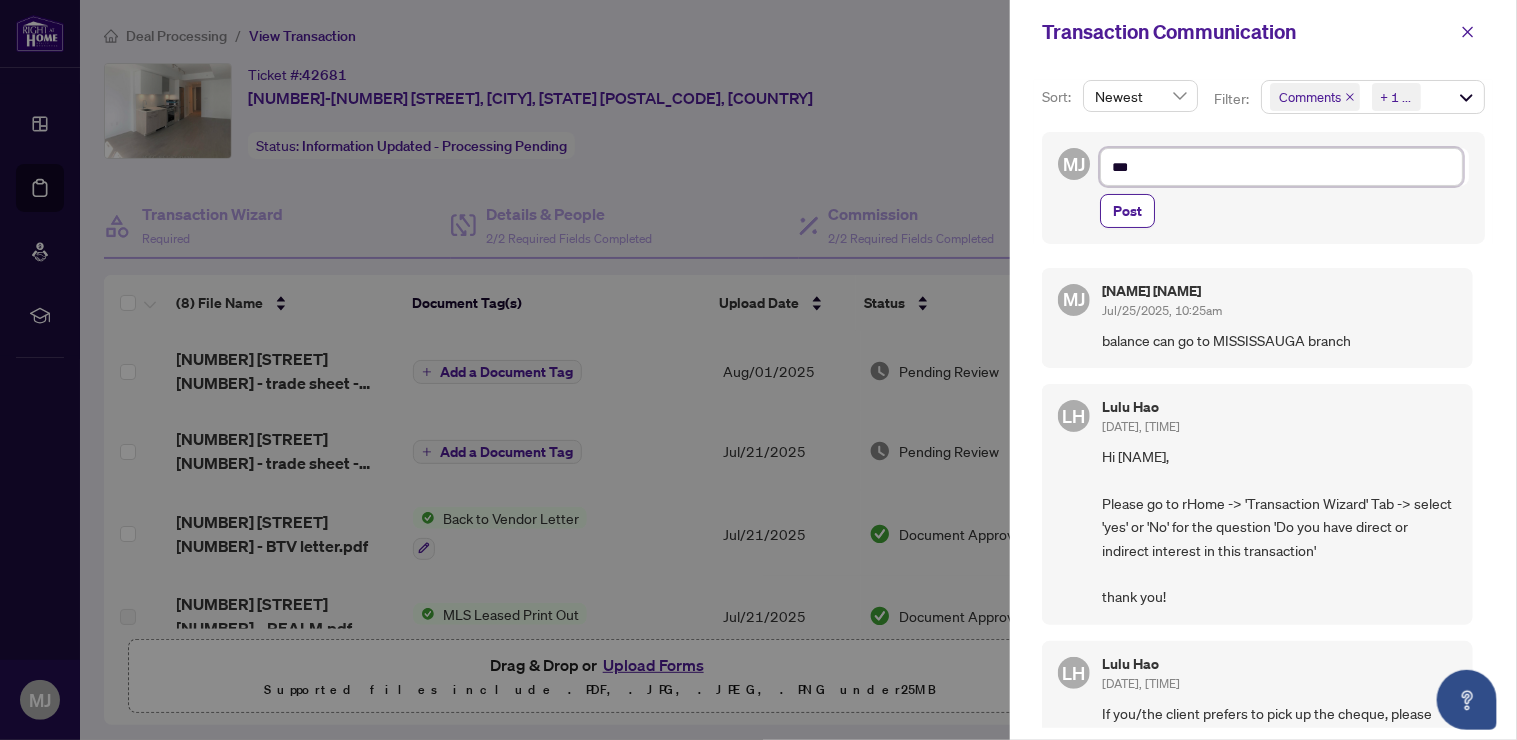 type on "****" 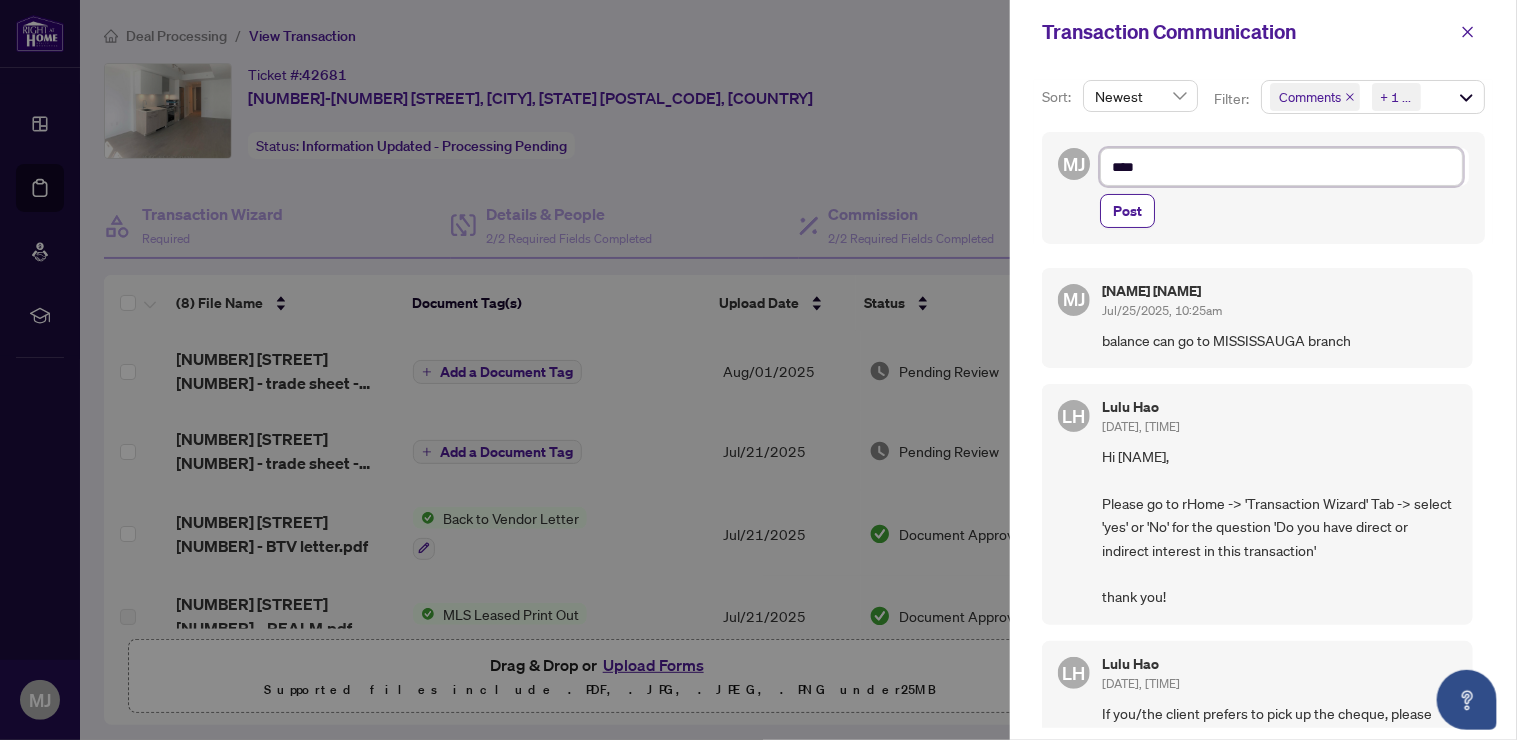 type on "*****" 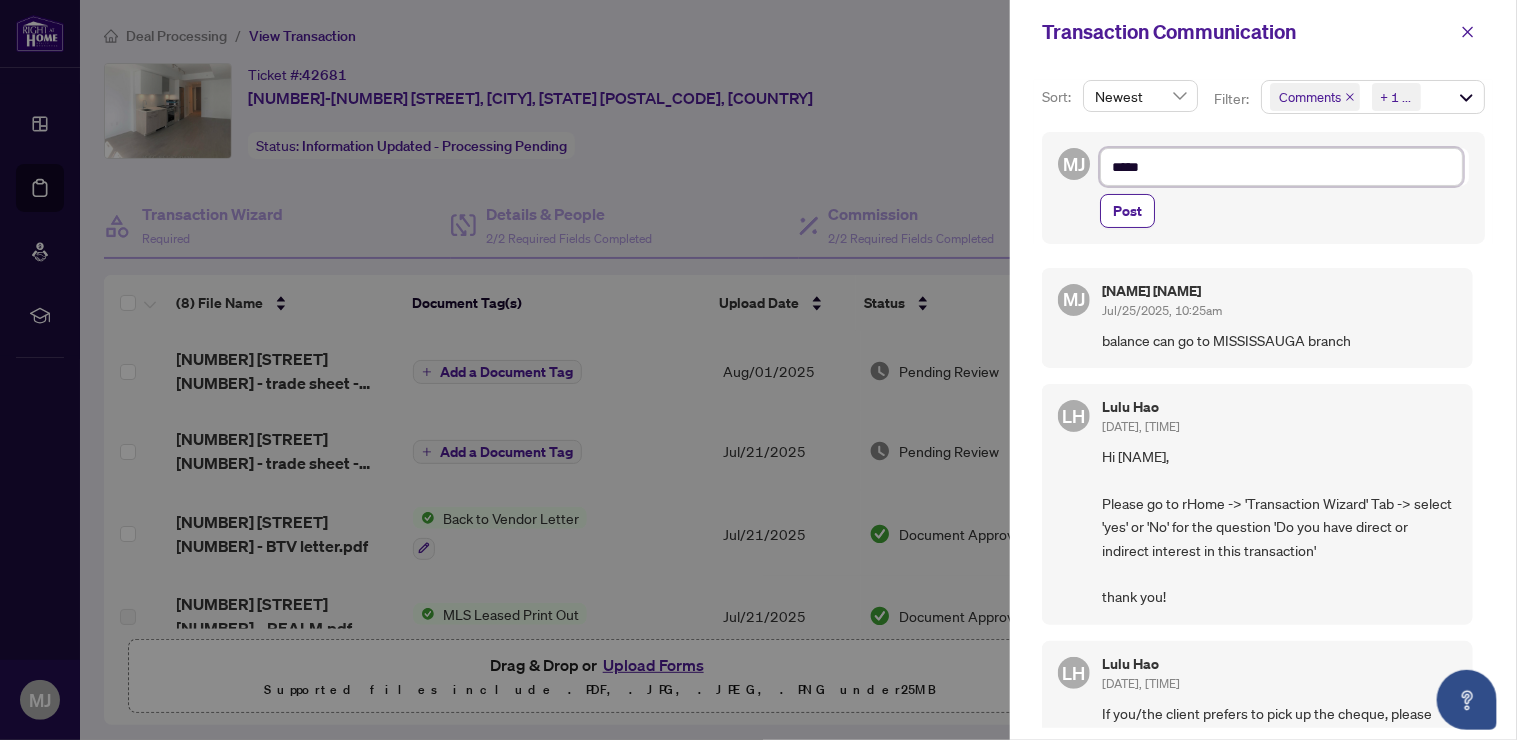 type on "******" 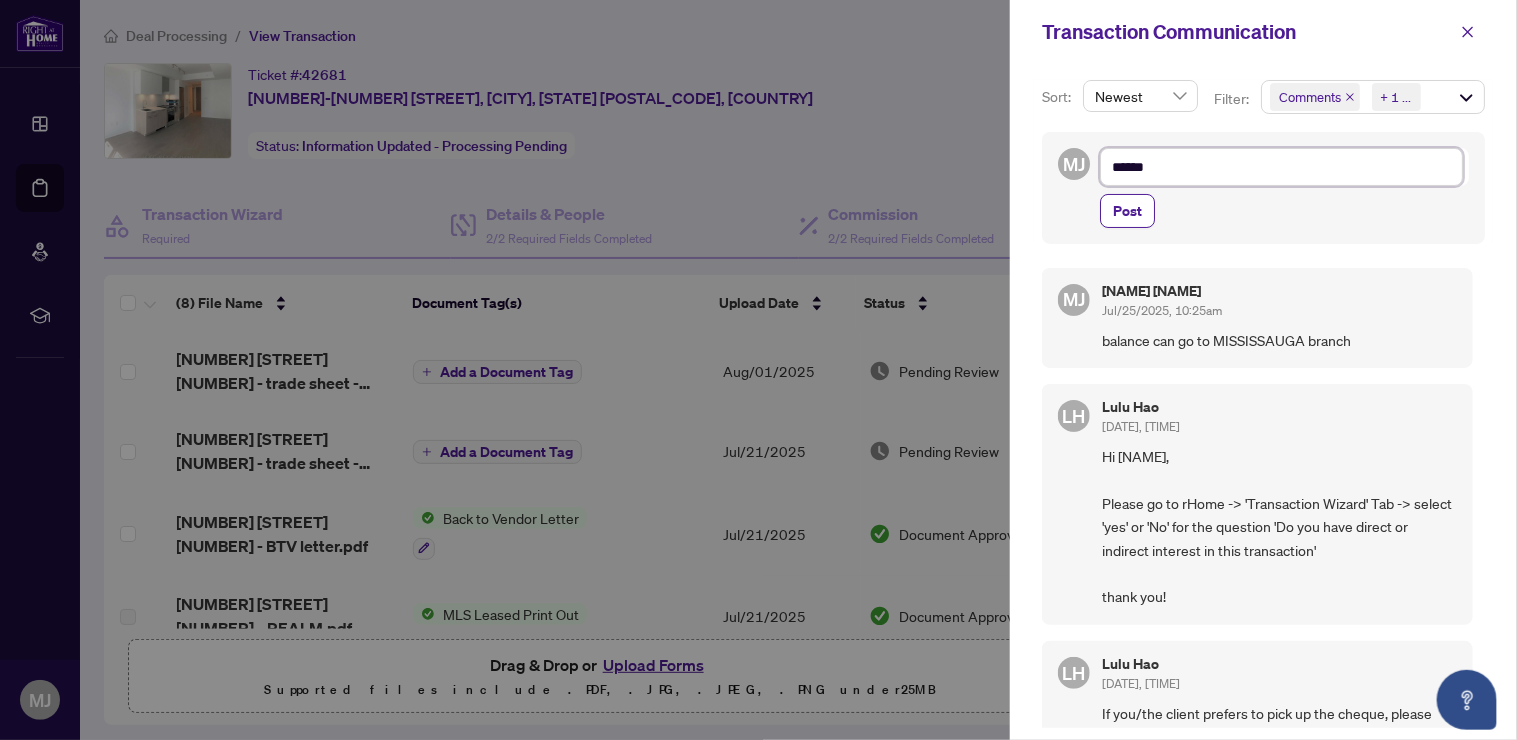 type on "*******" 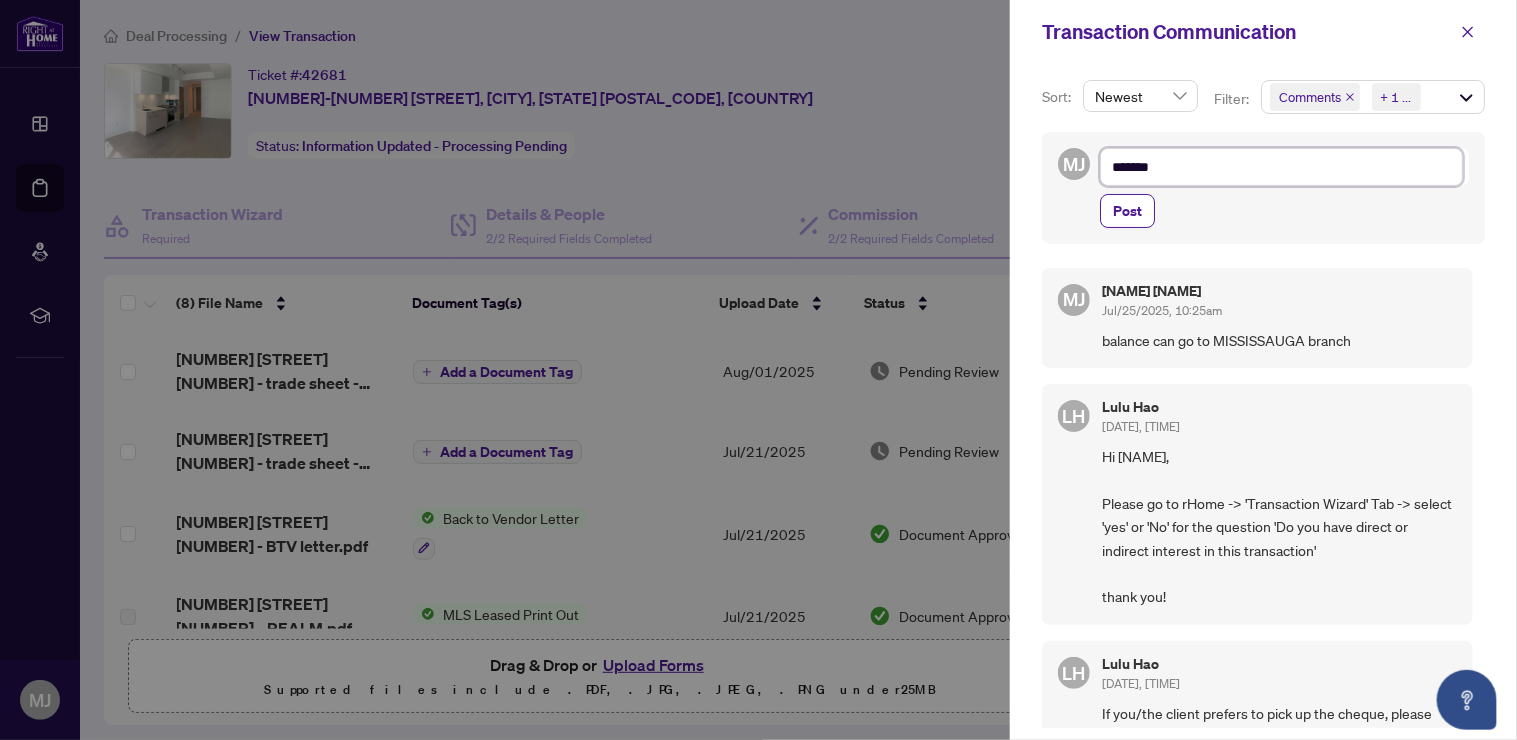 type on "*******" 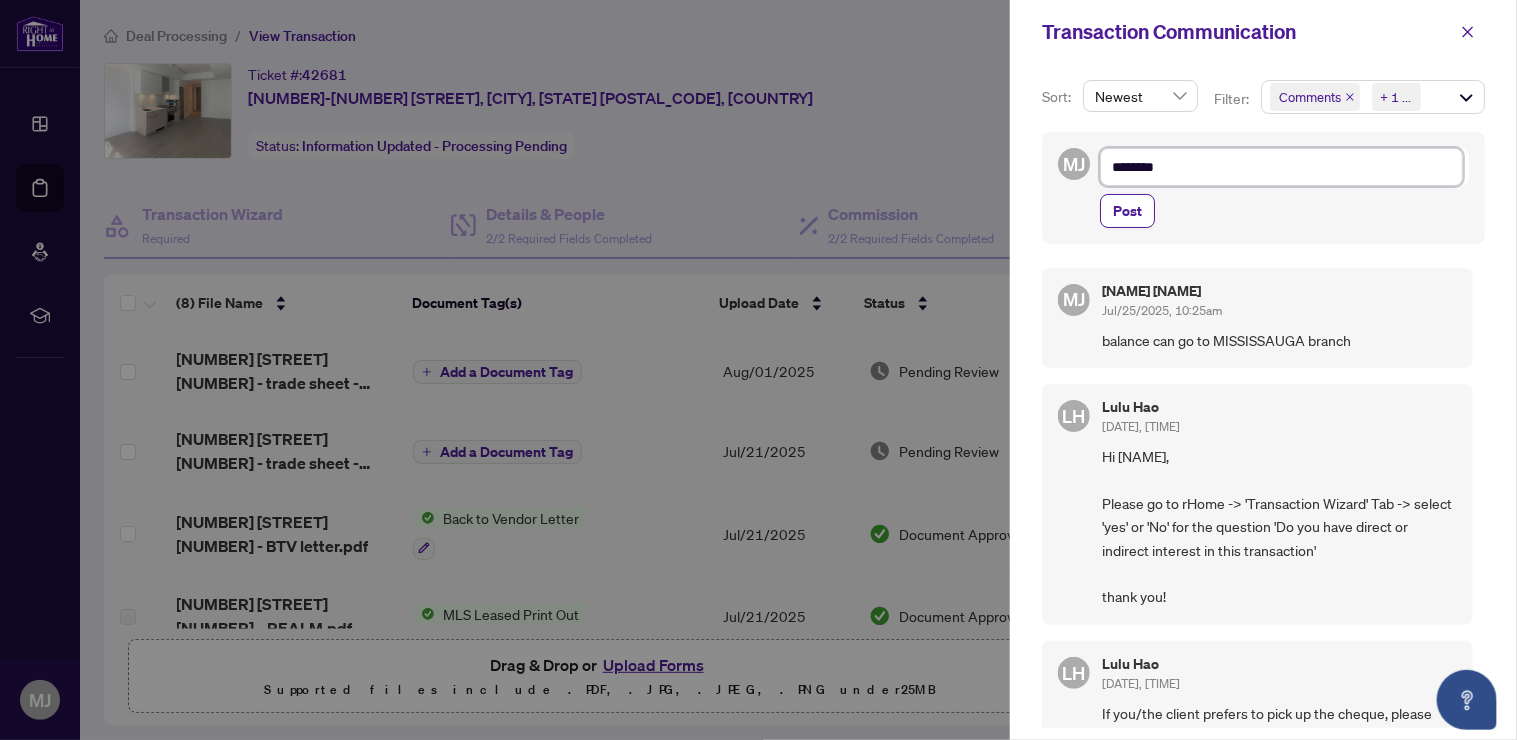 type on "*********" 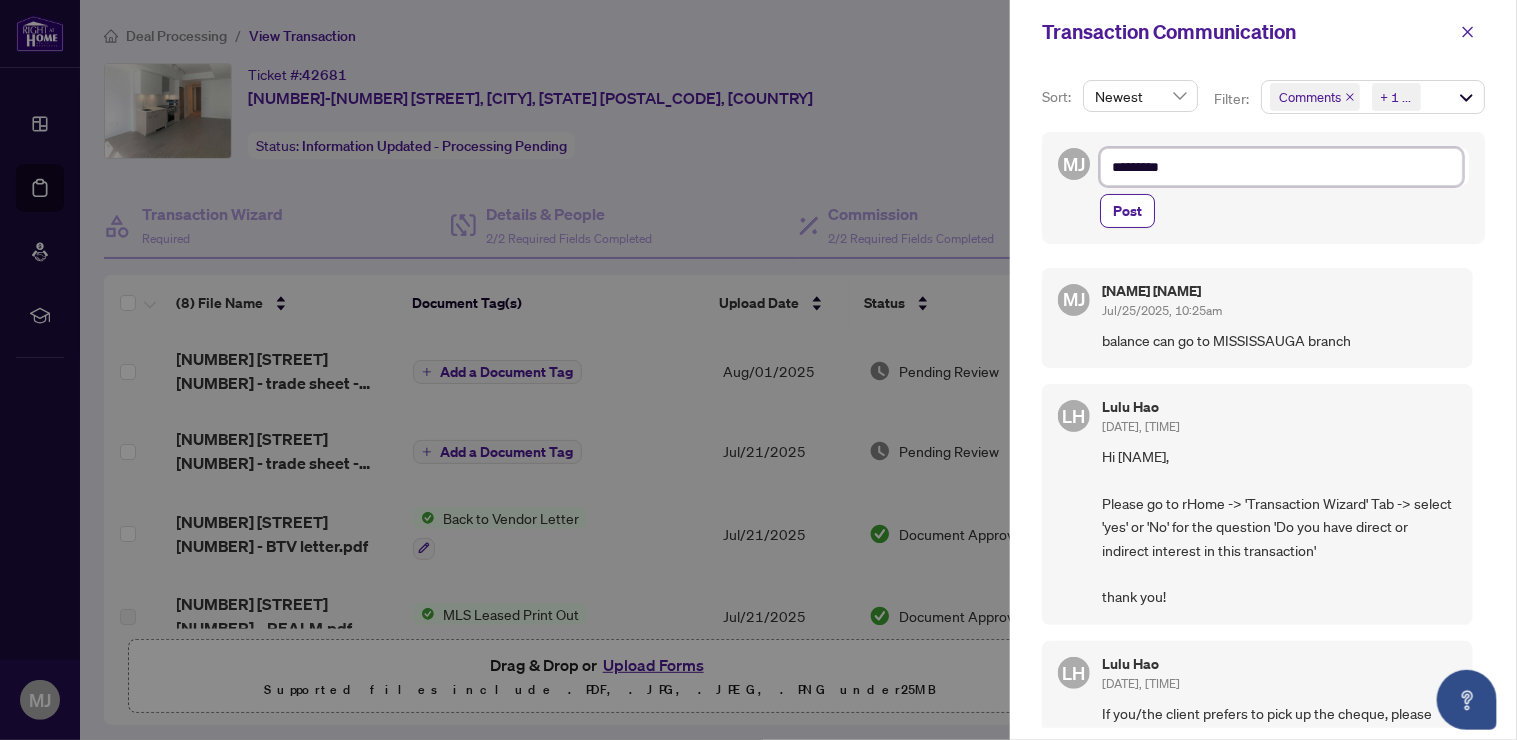type on "**********" 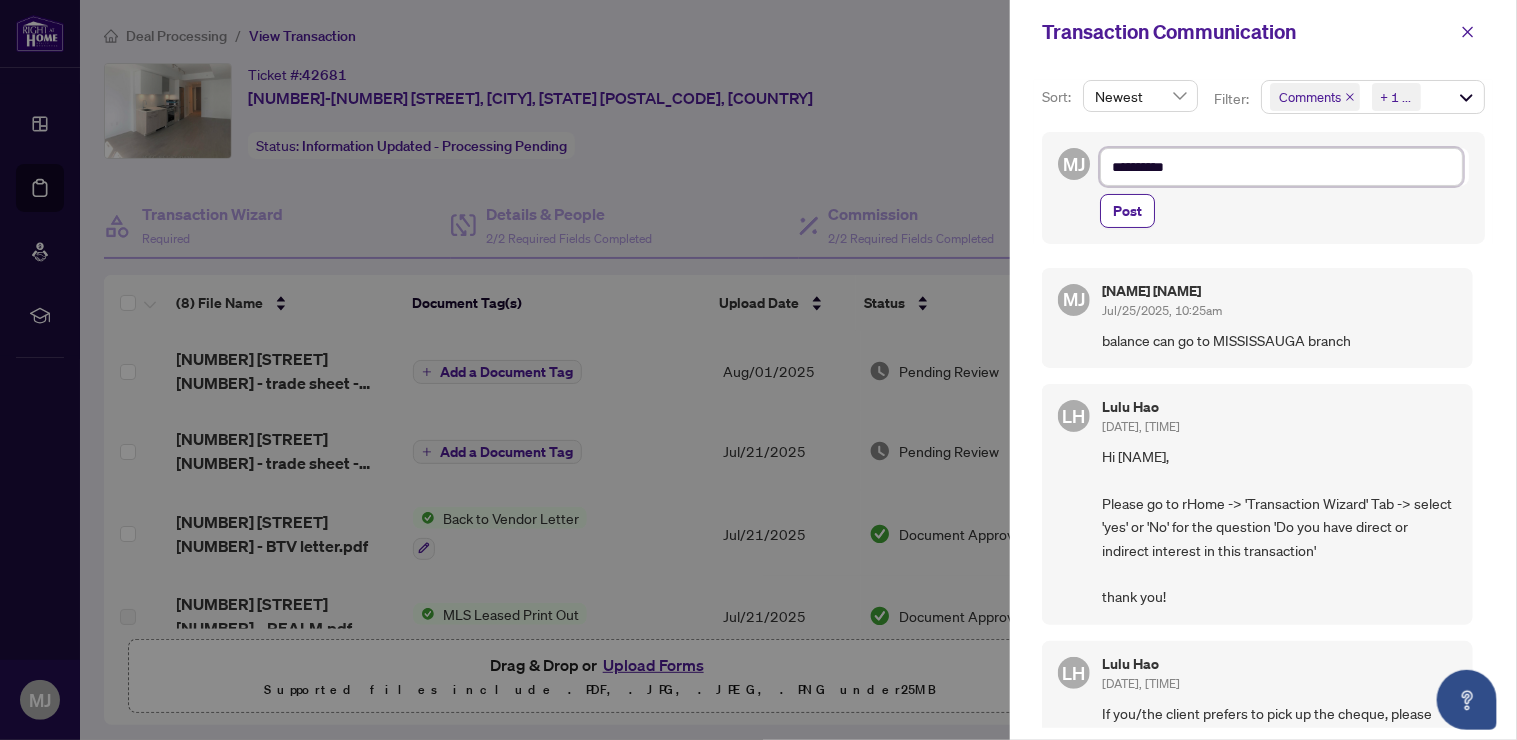 type on "**********" 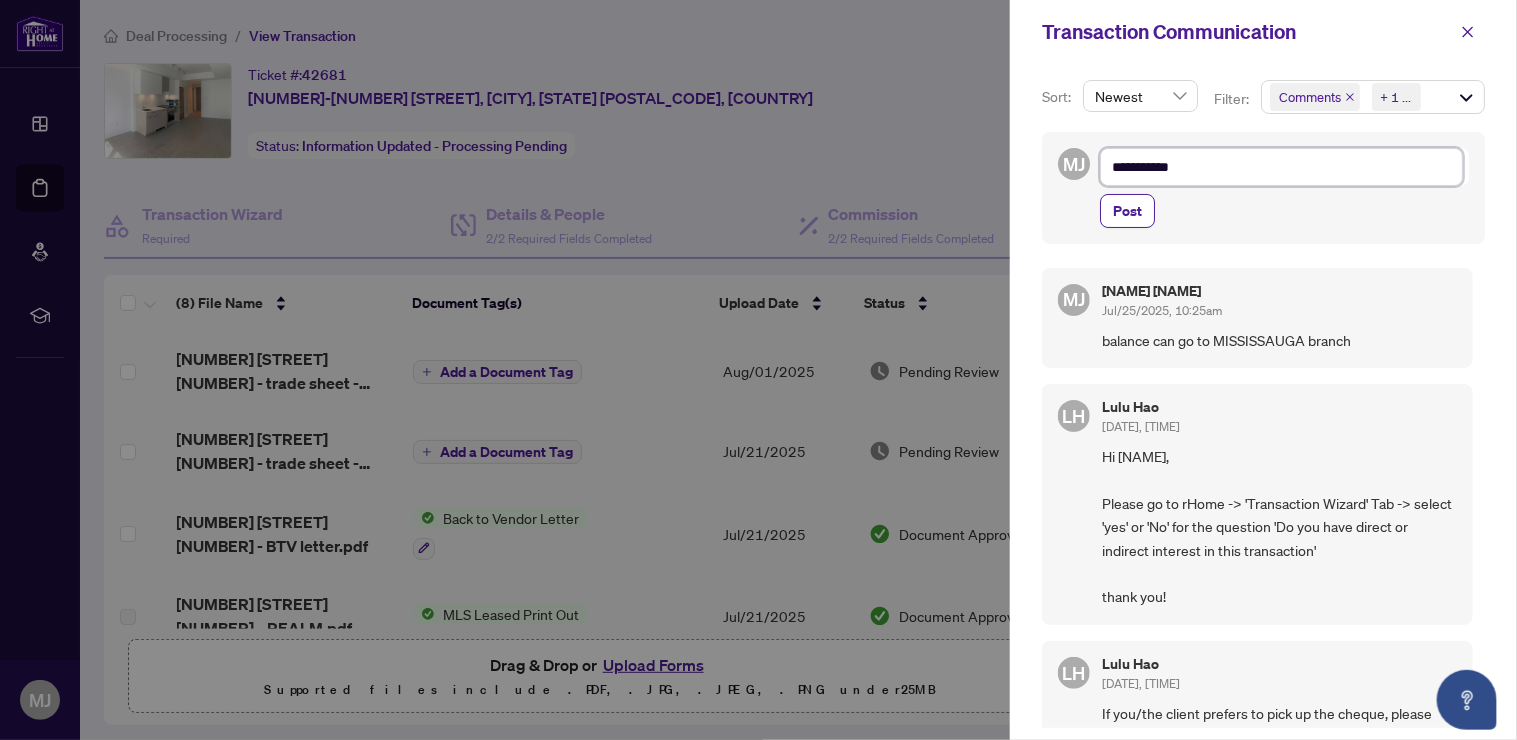 type on "**********" 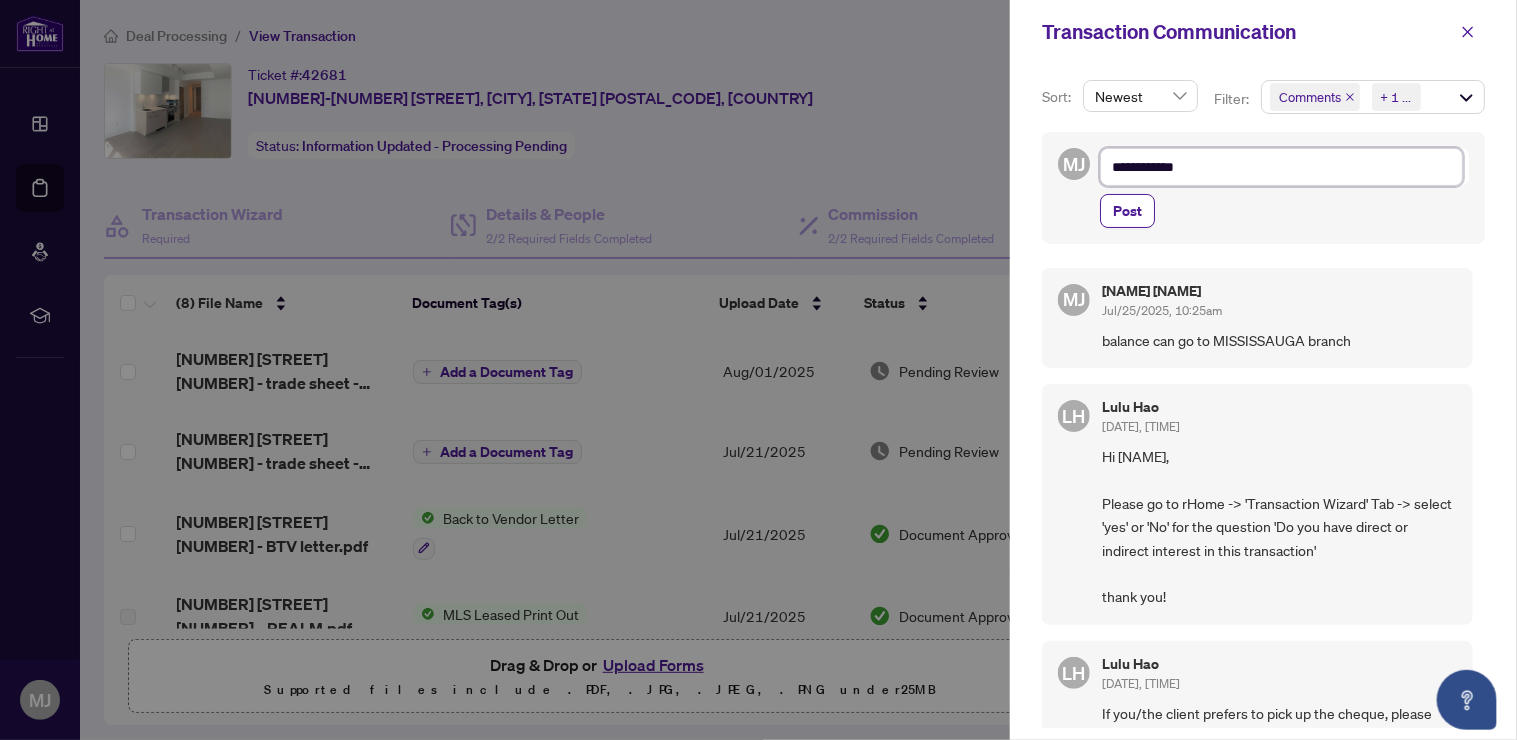 type on "**********" 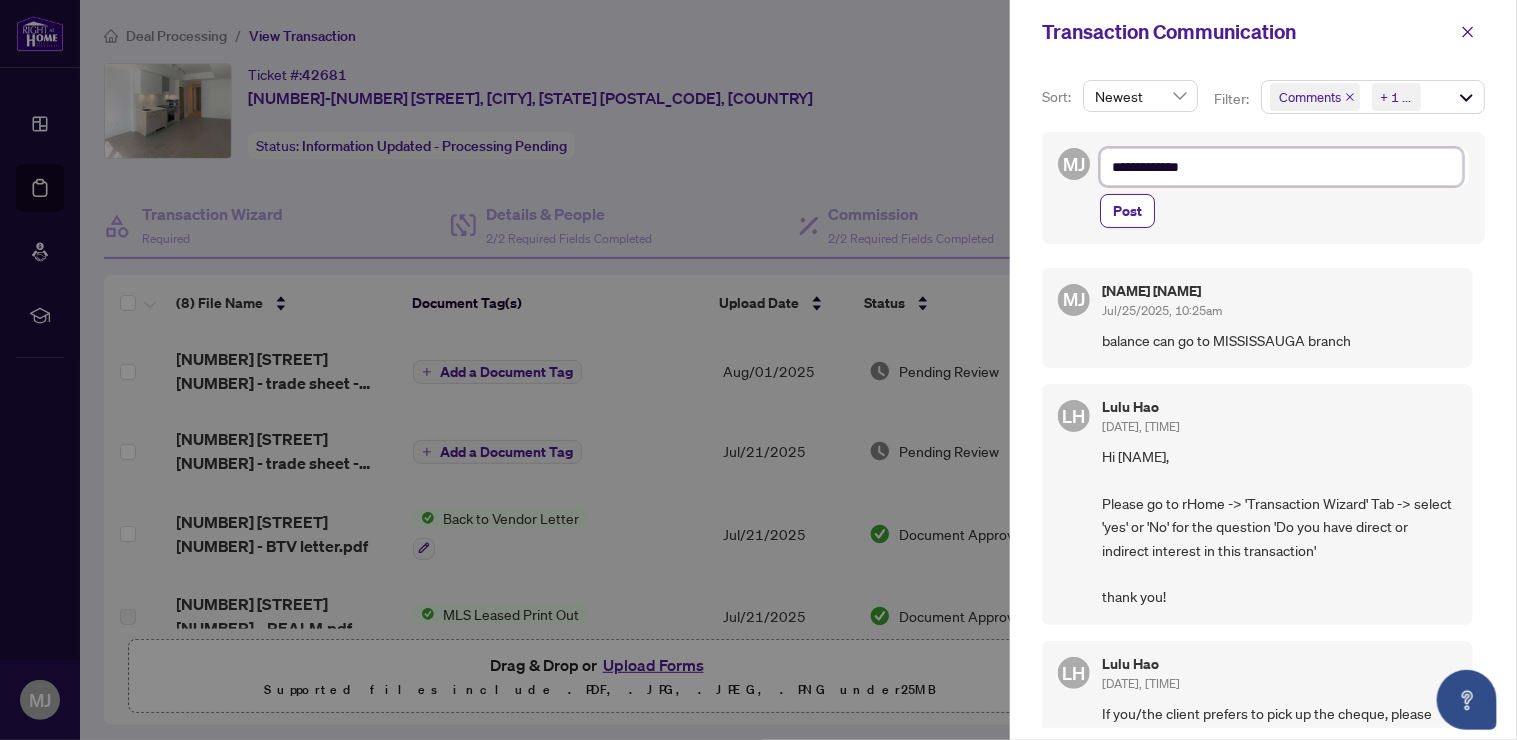 type on "**********" 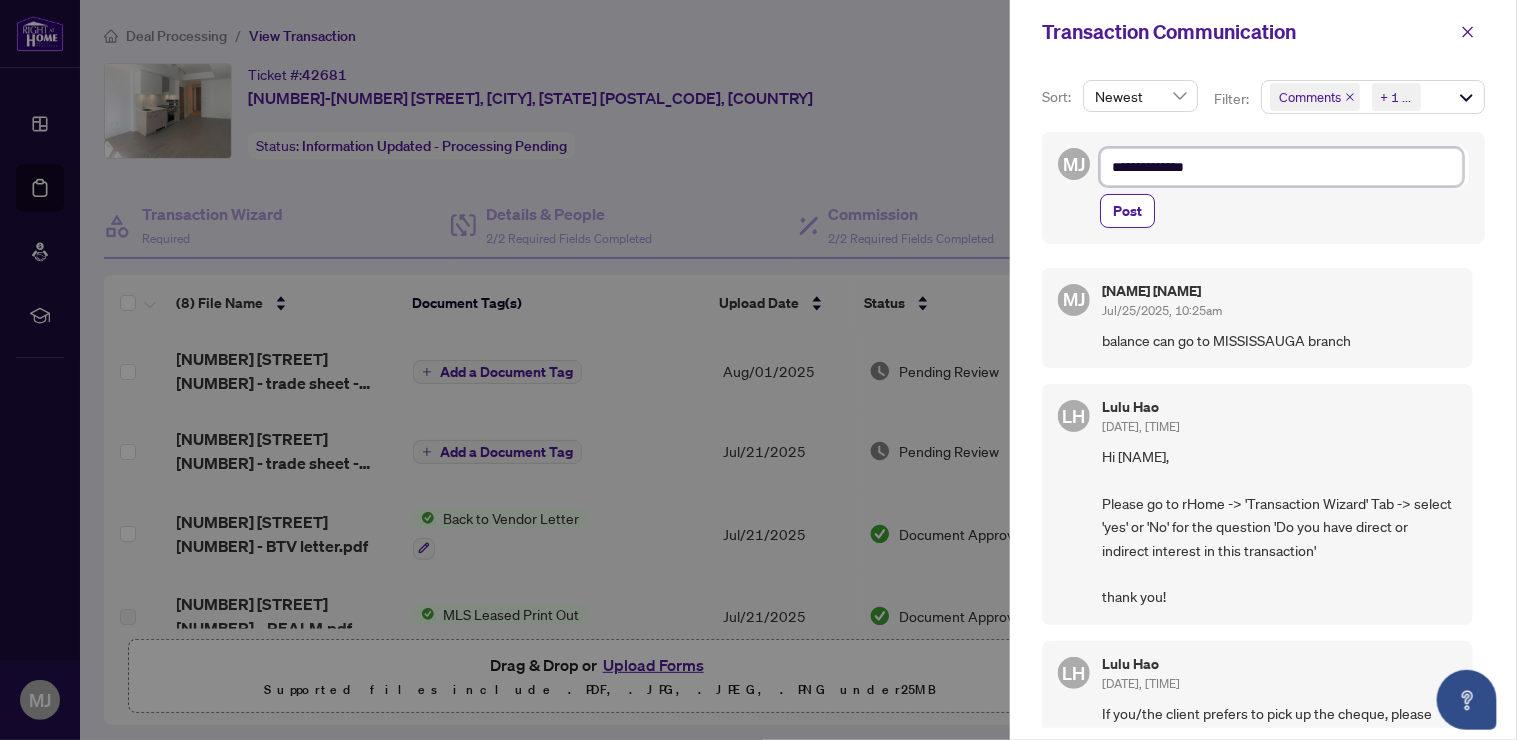 type on "**********" 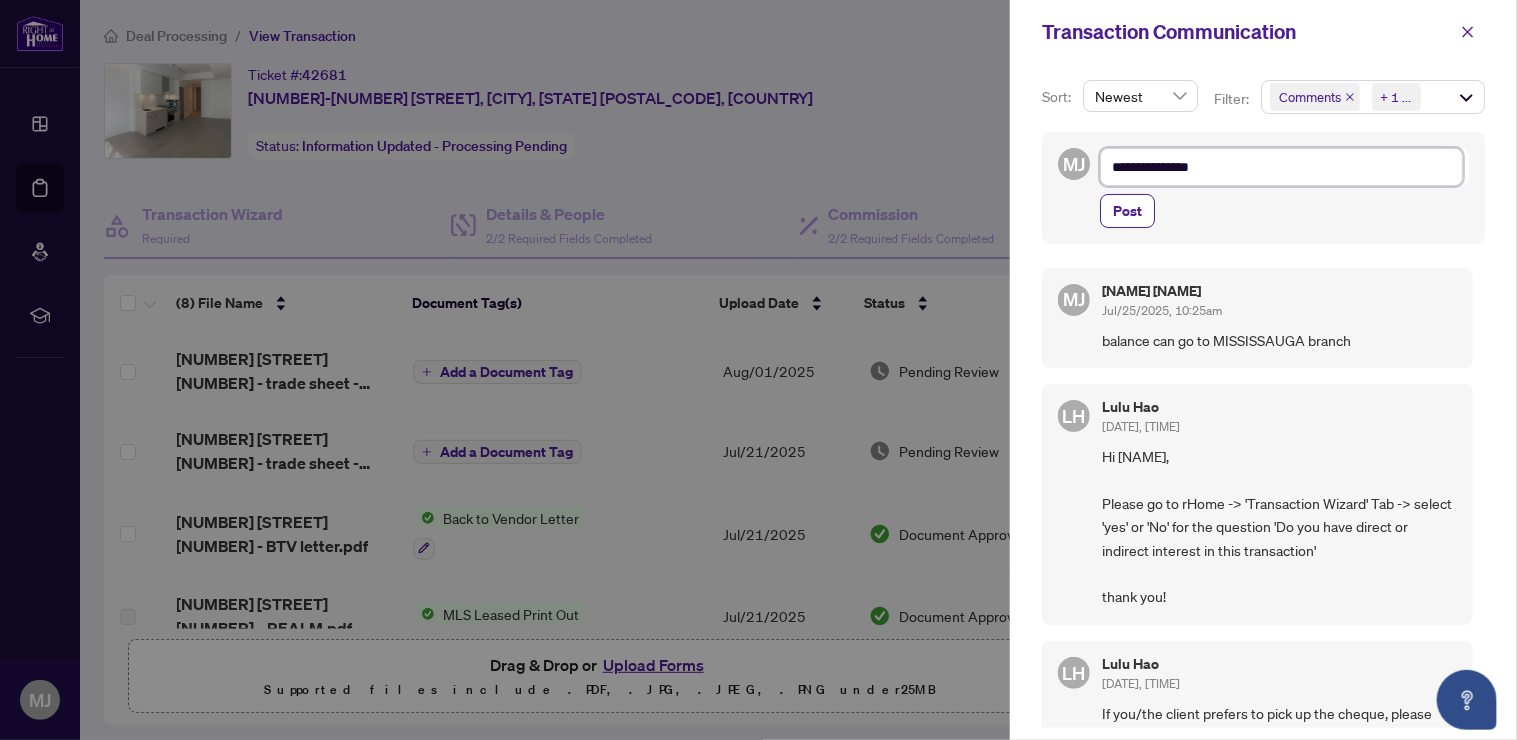 type on "**********" 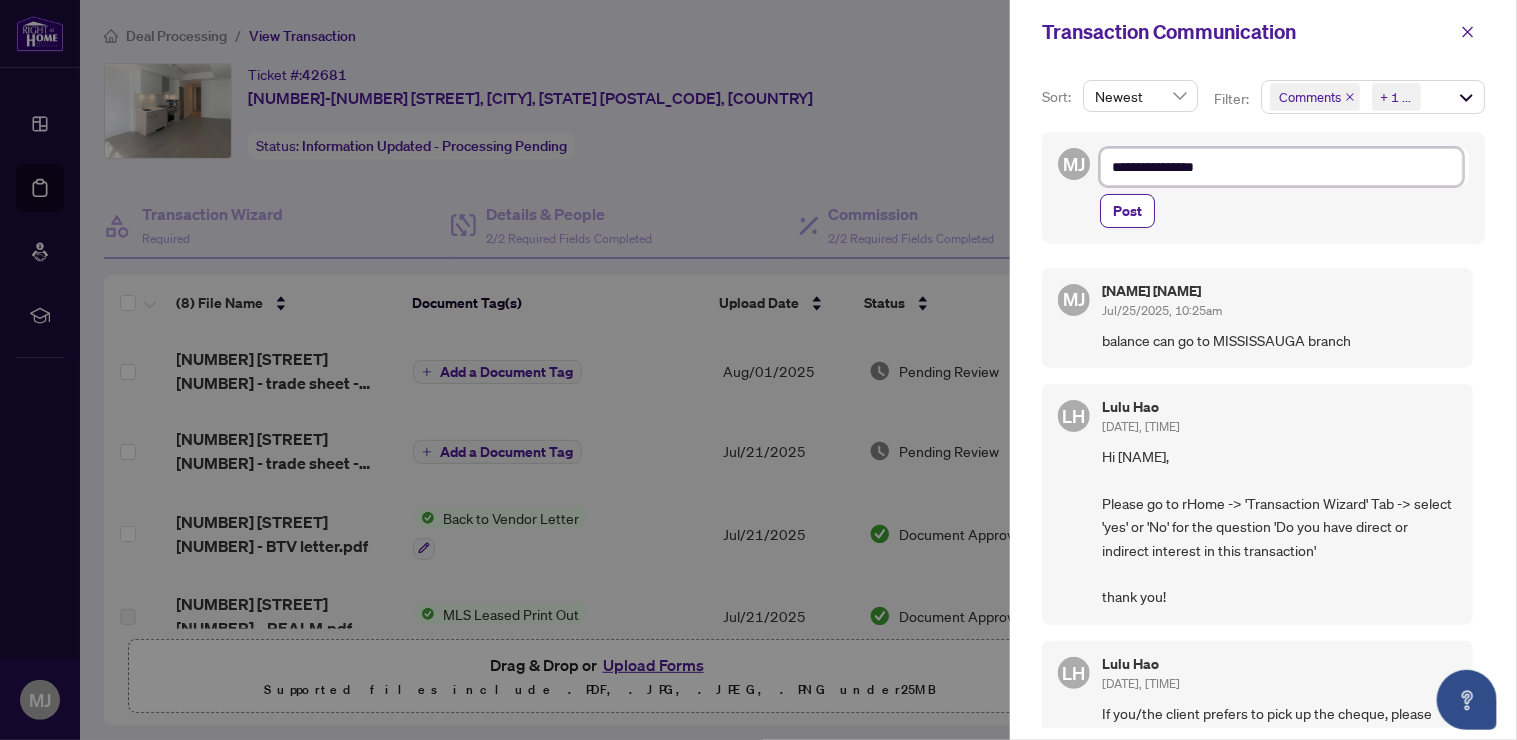 type on "**********" 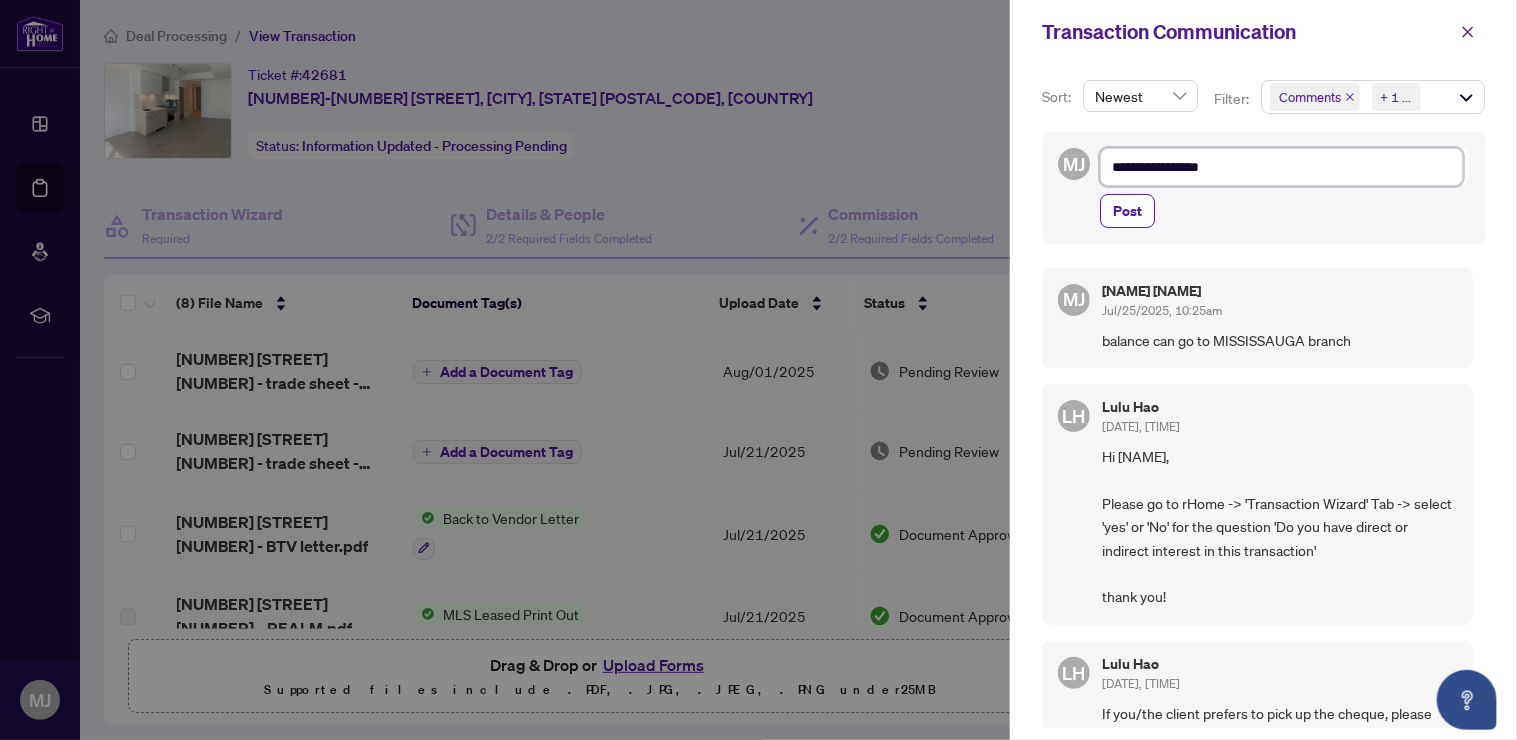 type on "**********" 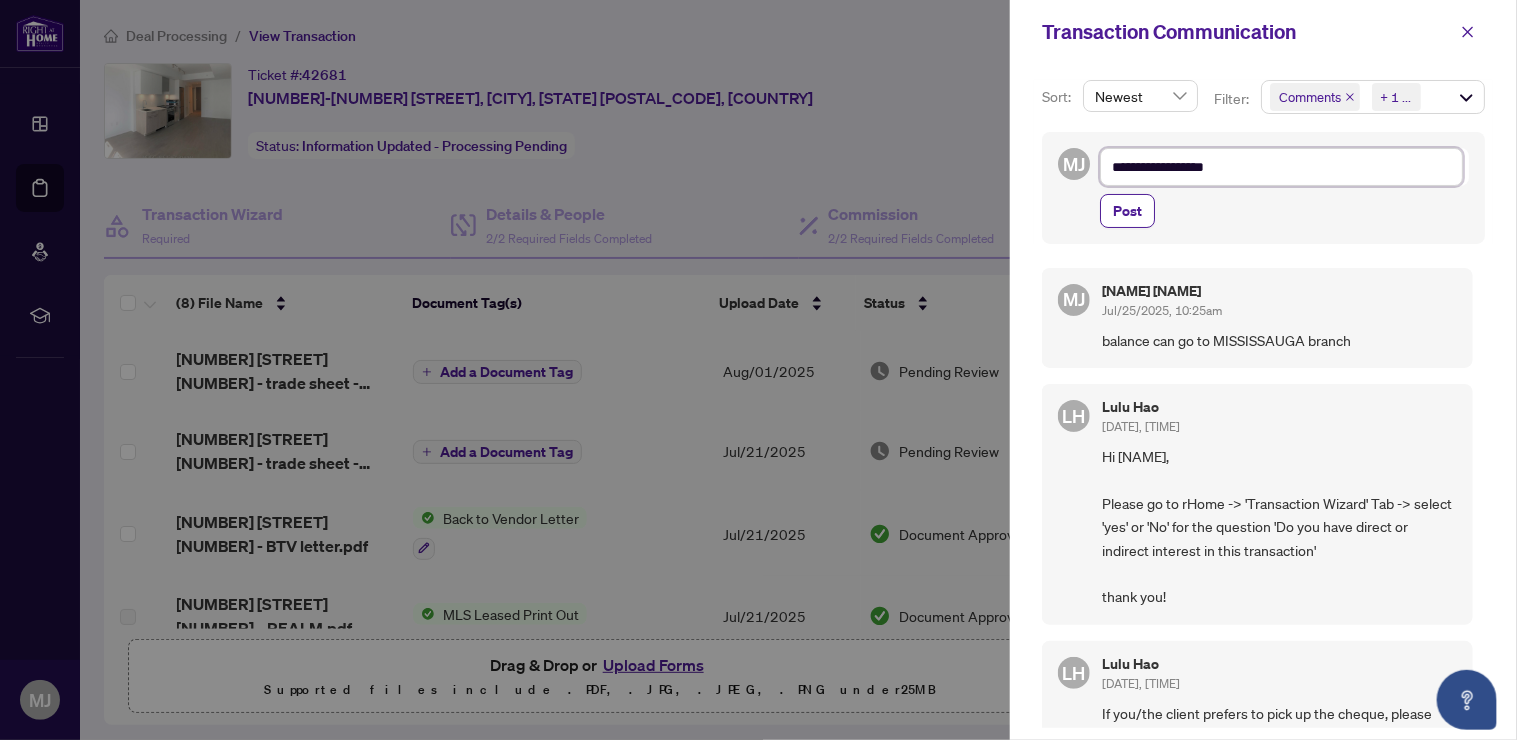 type on "**********" 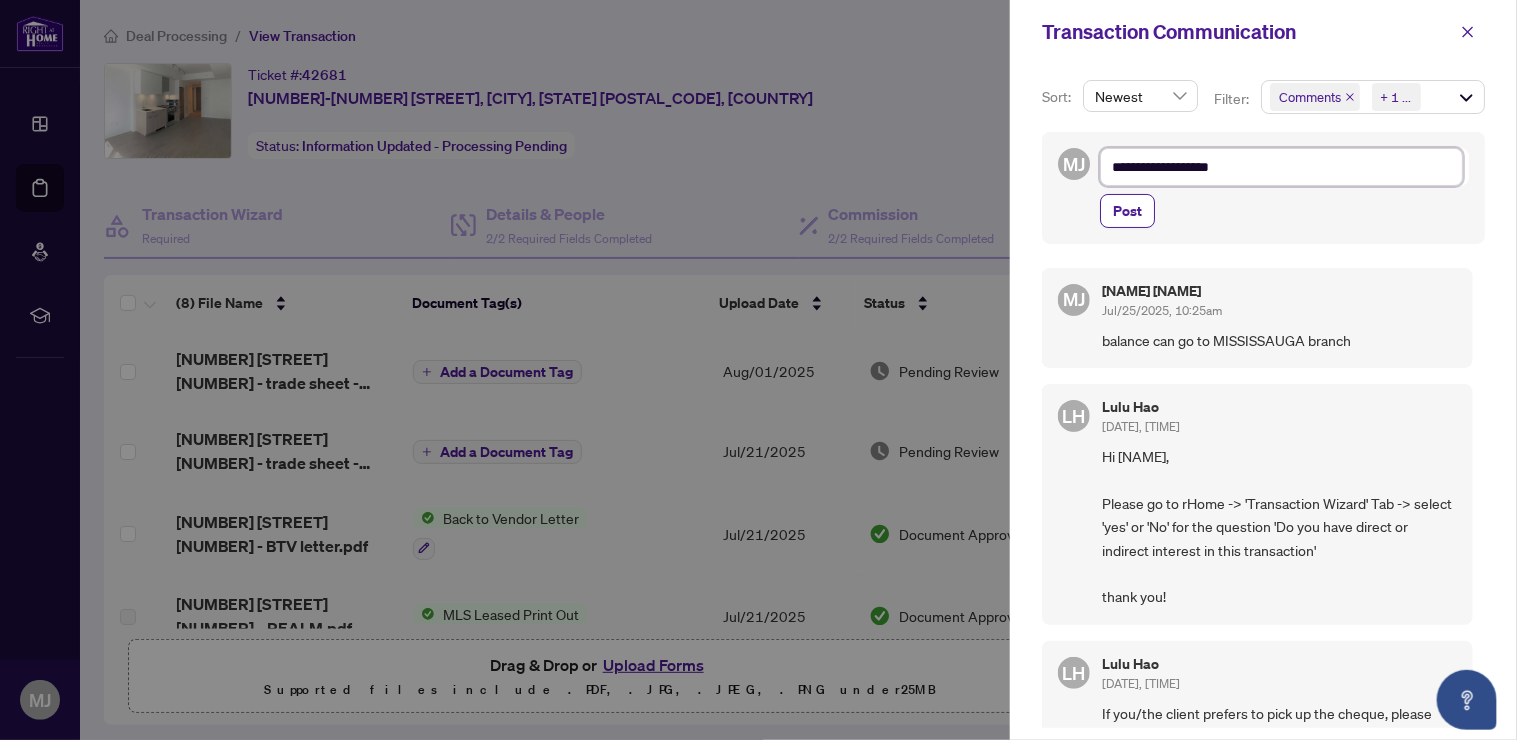 type on "**********" 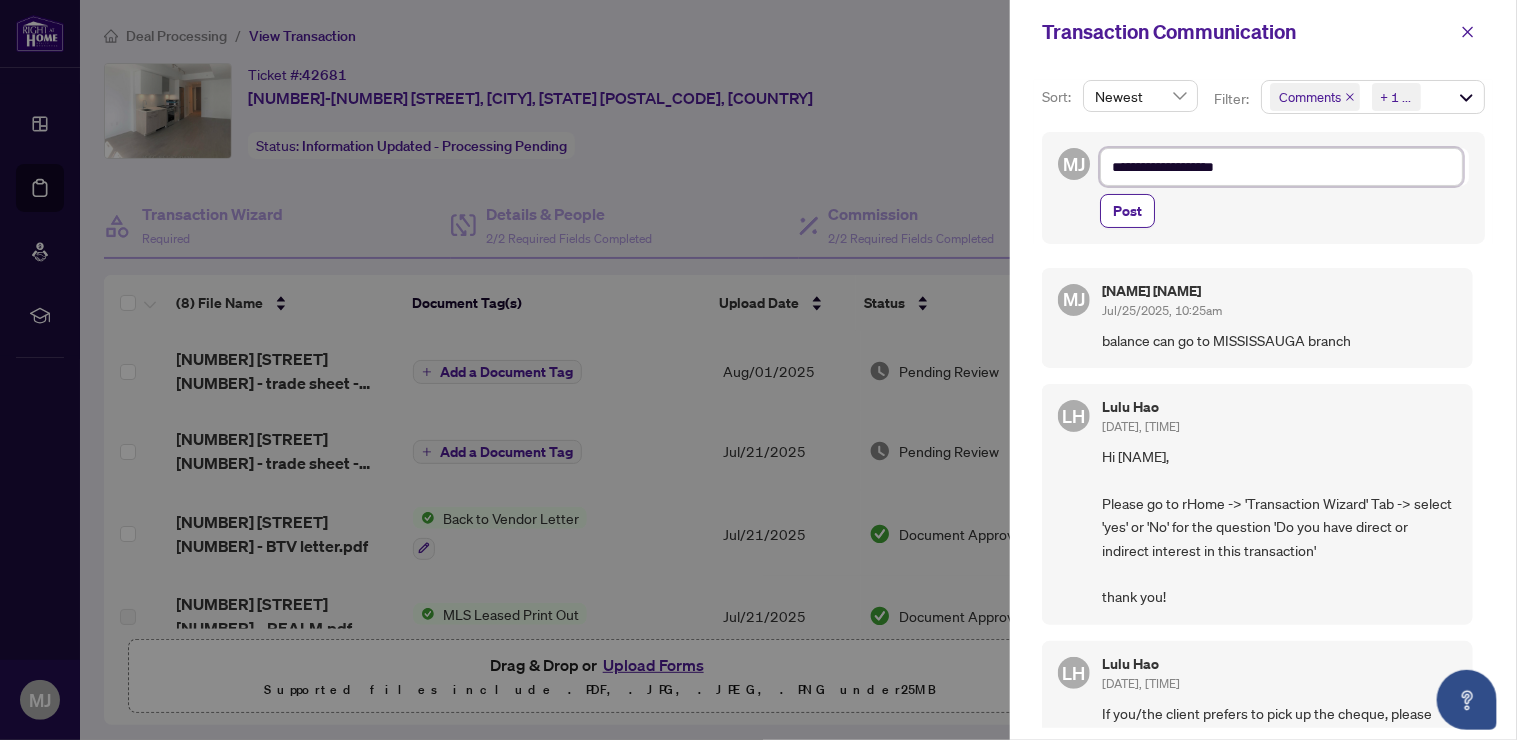 type on "**********" 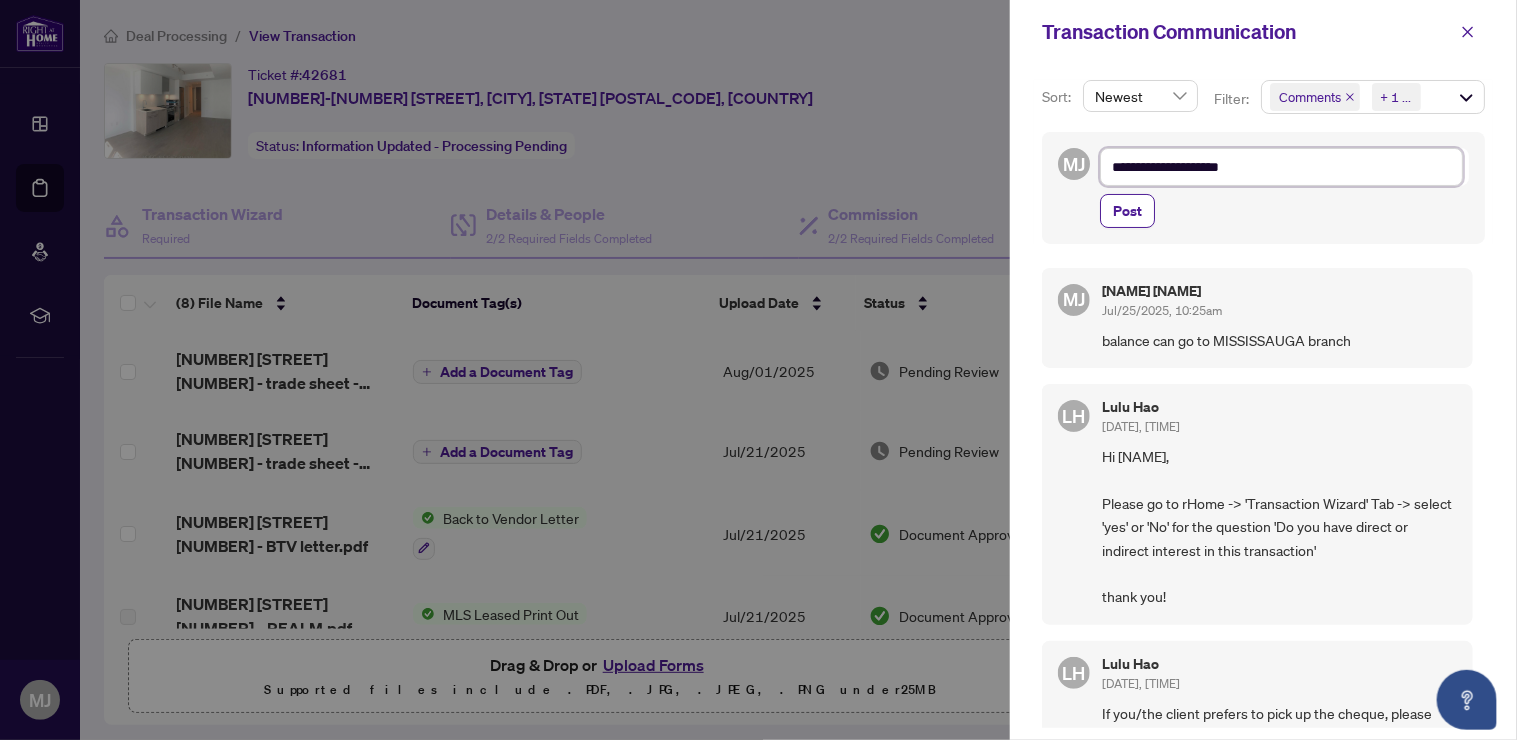 type on "**********" 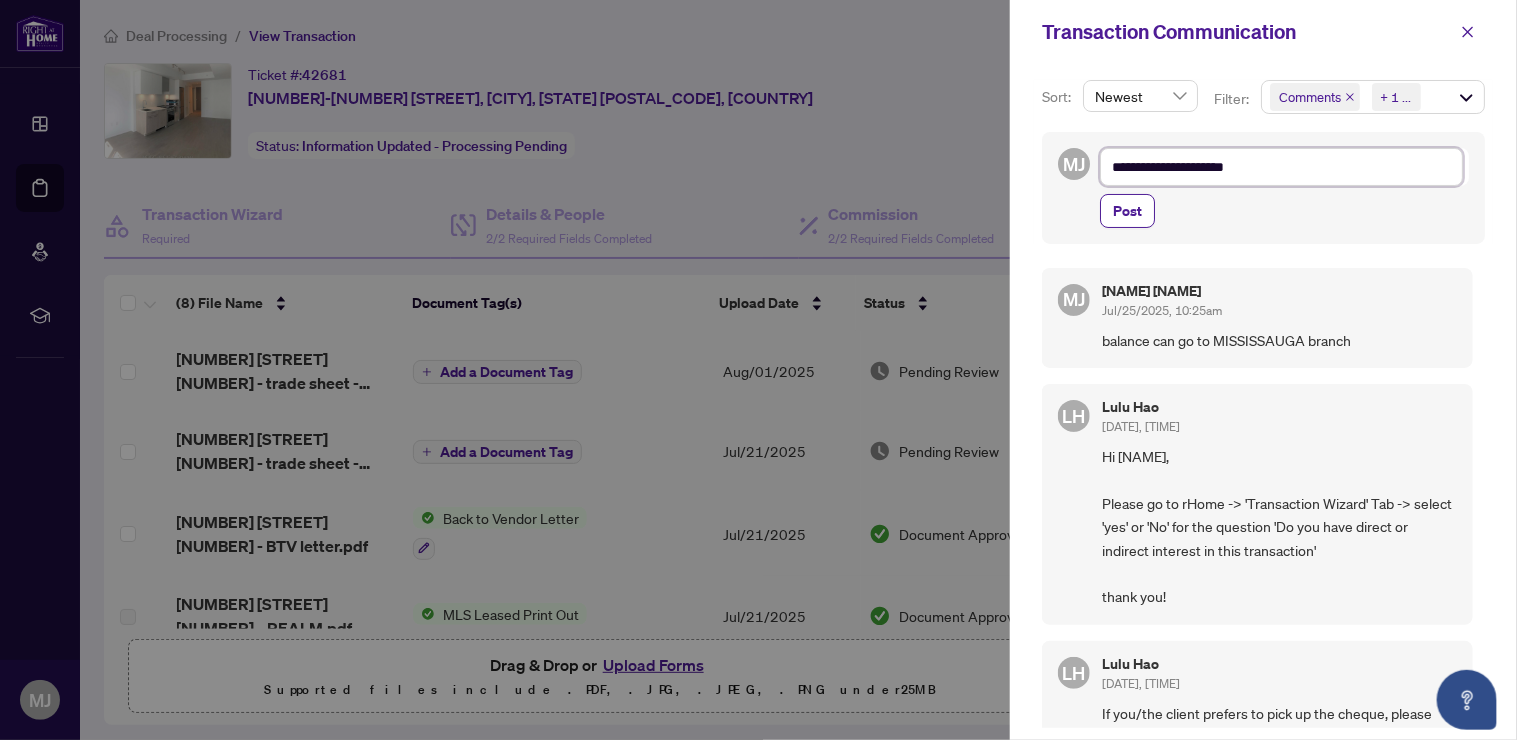 type on "**********" 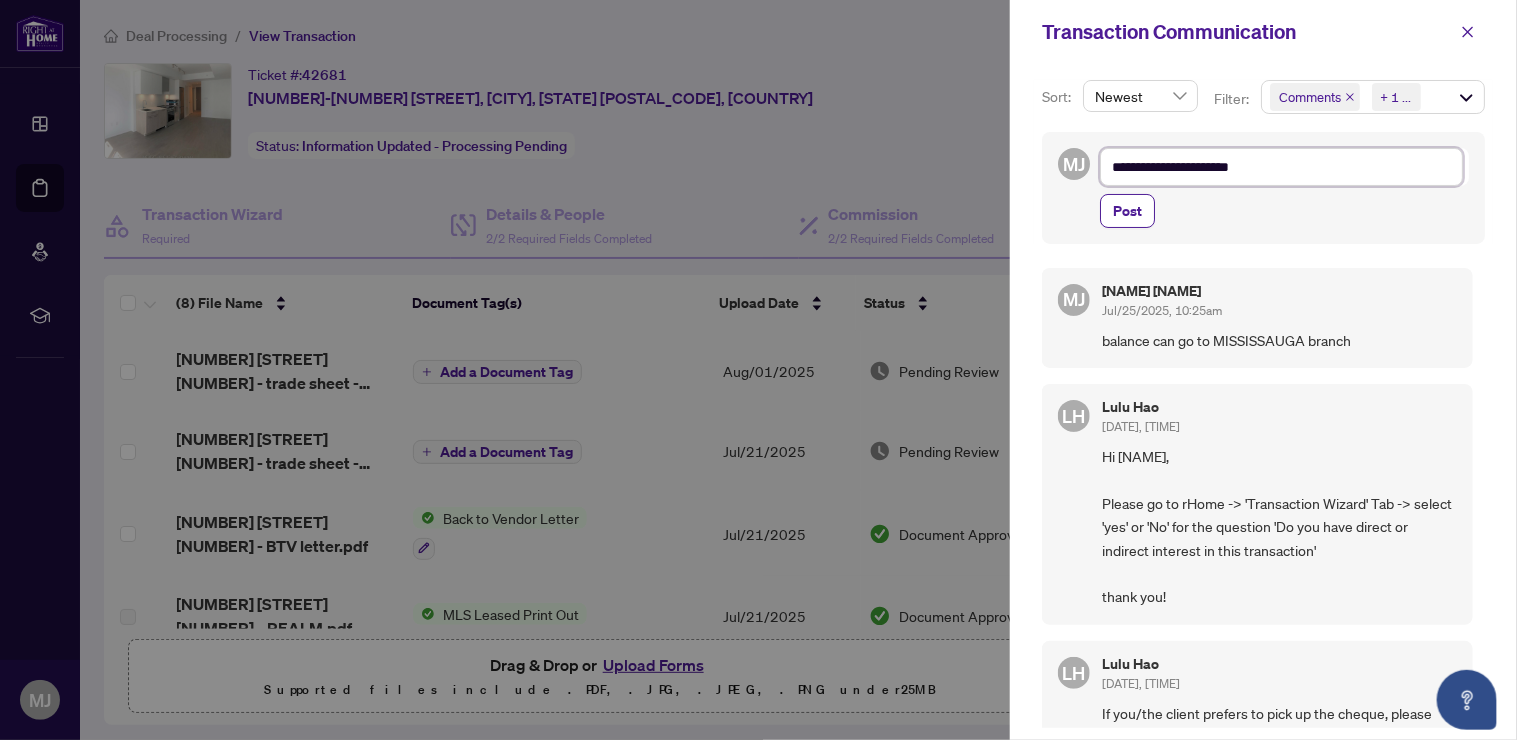 type on "**********" 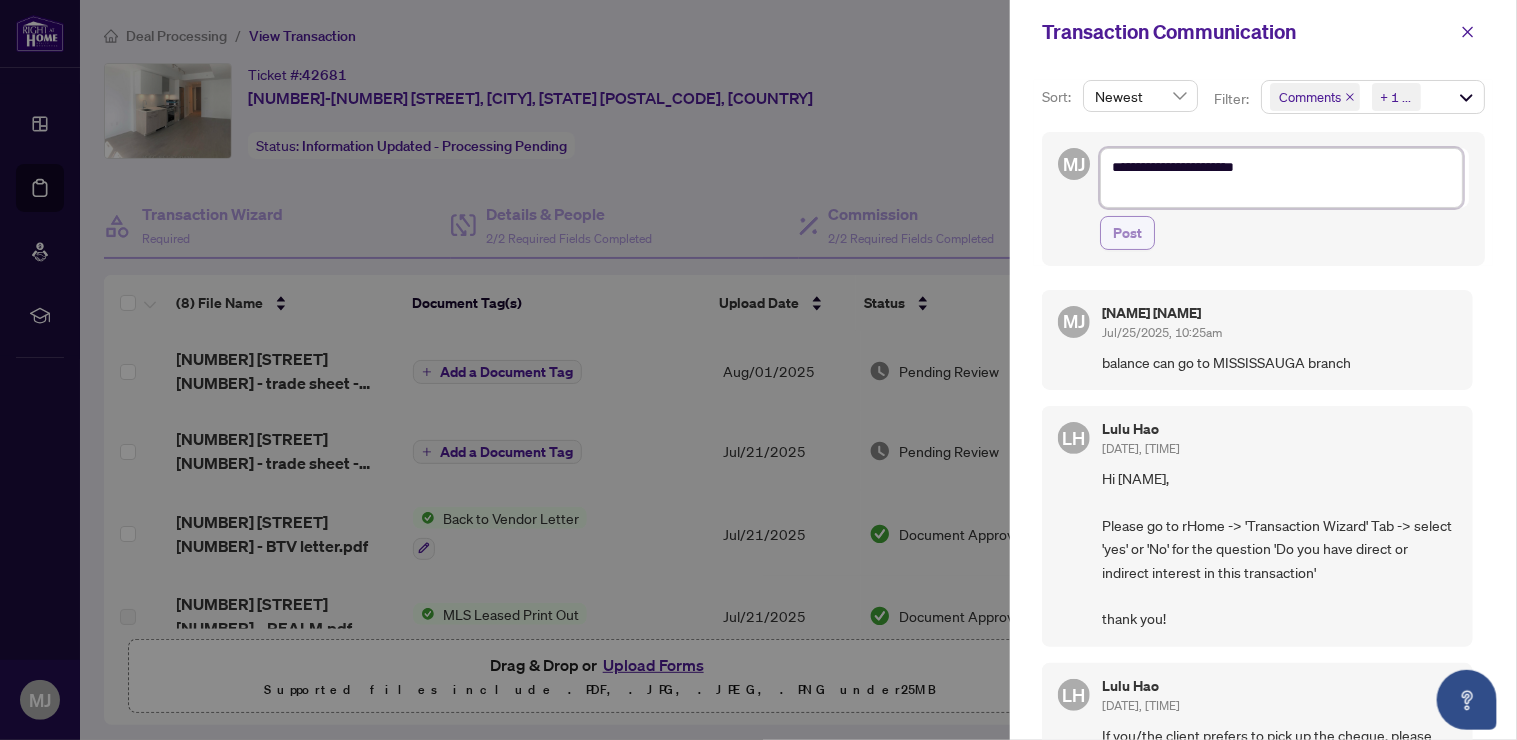 type on "**********" 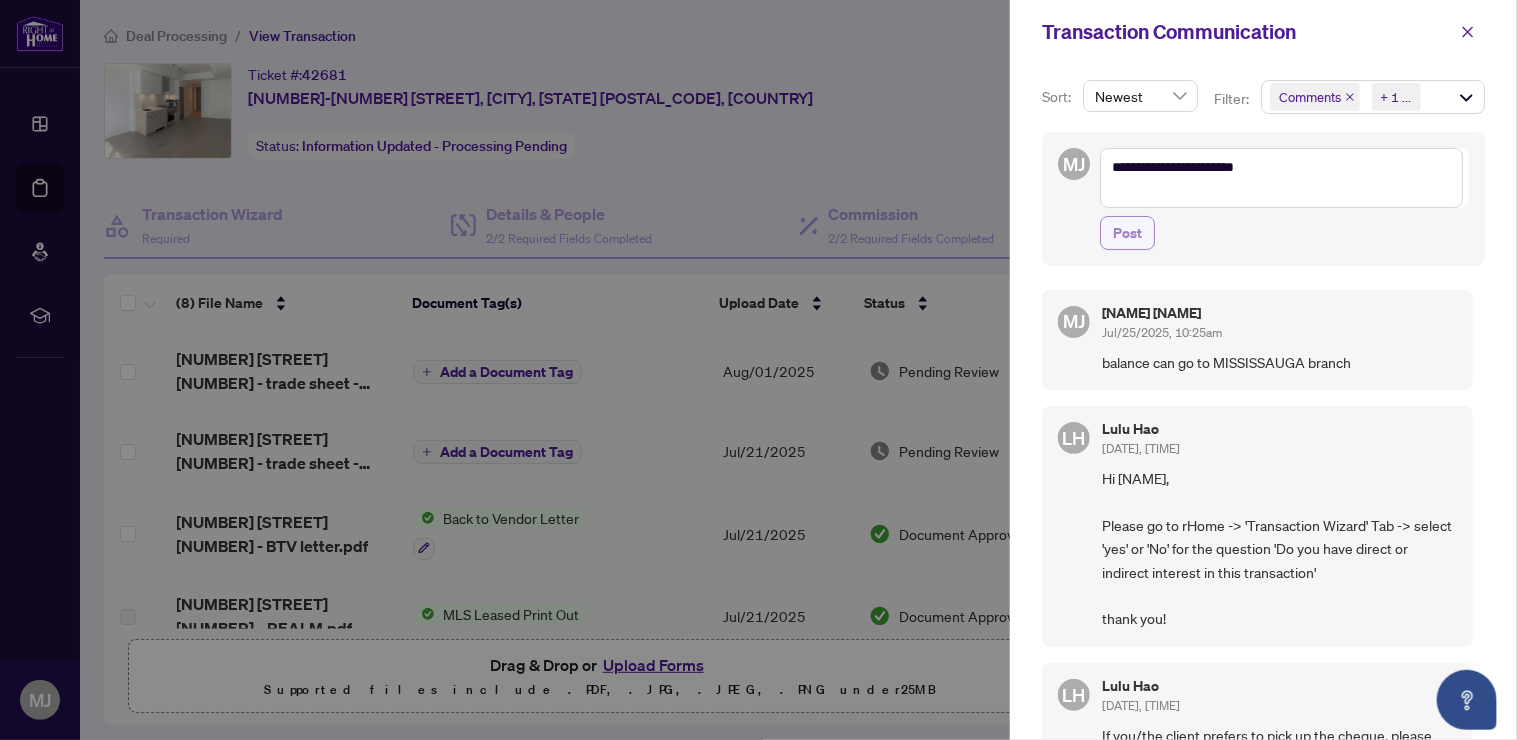 click on "Post" at bounding box center (1127, 233) 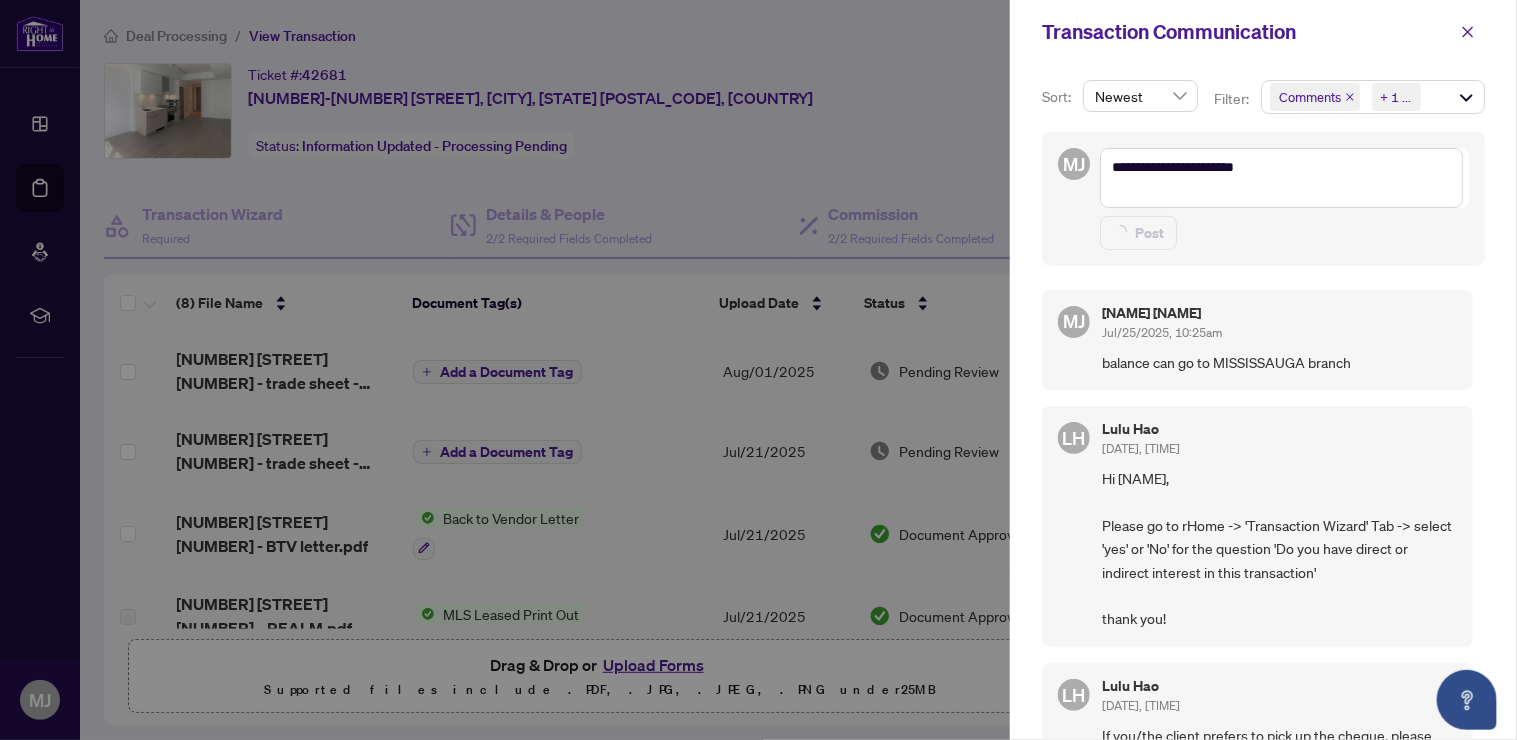 type 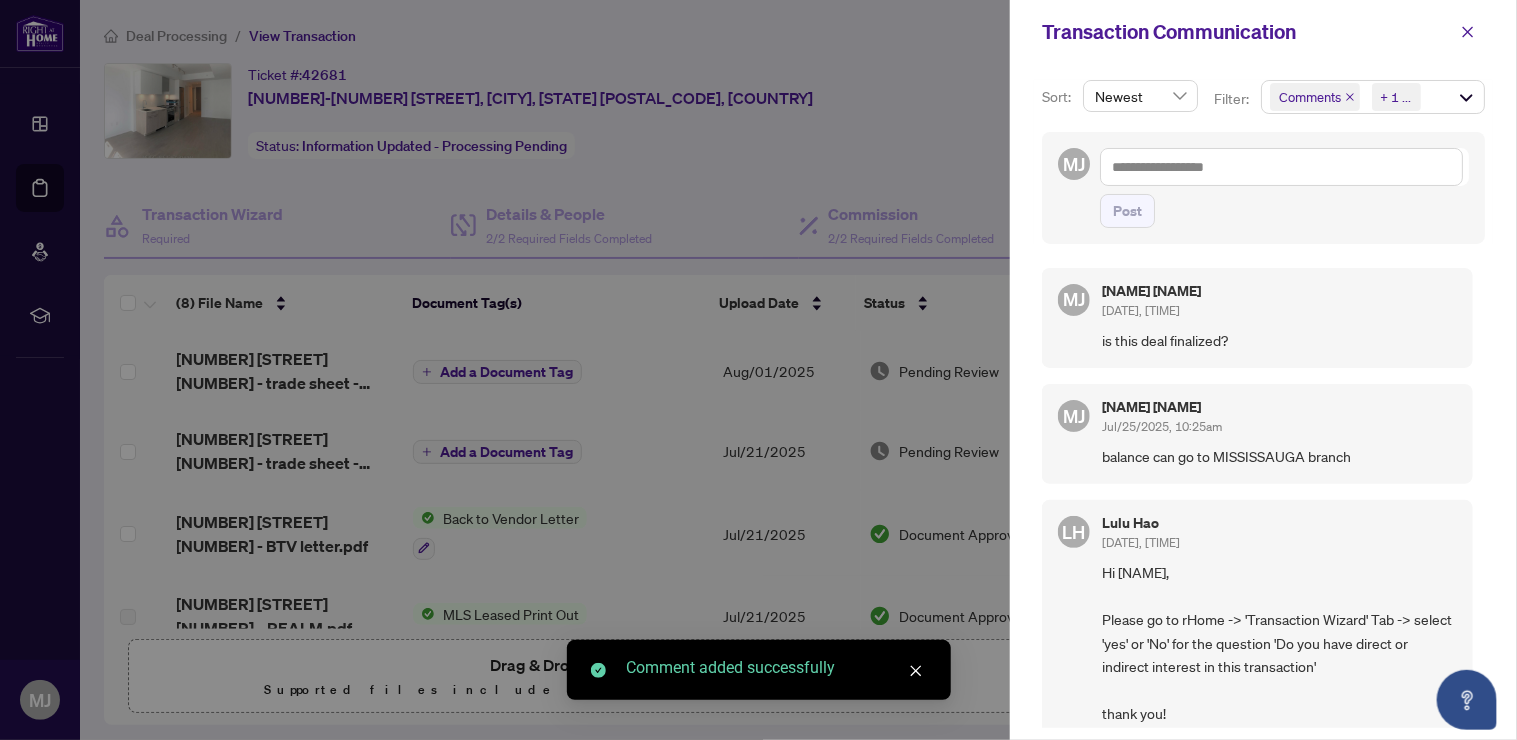 click at bounding box center (1468, 32) 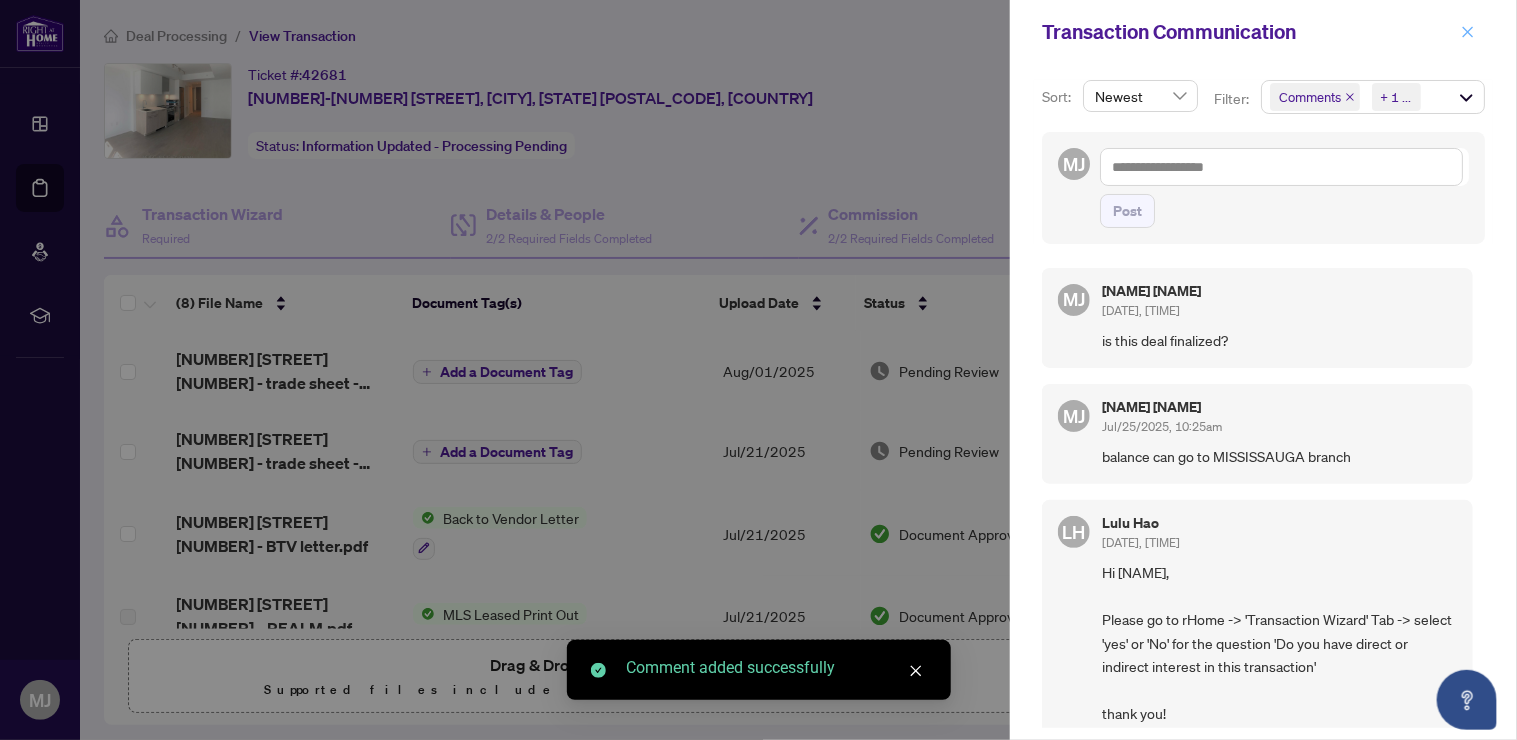 click at bounding box center (1468, 32) 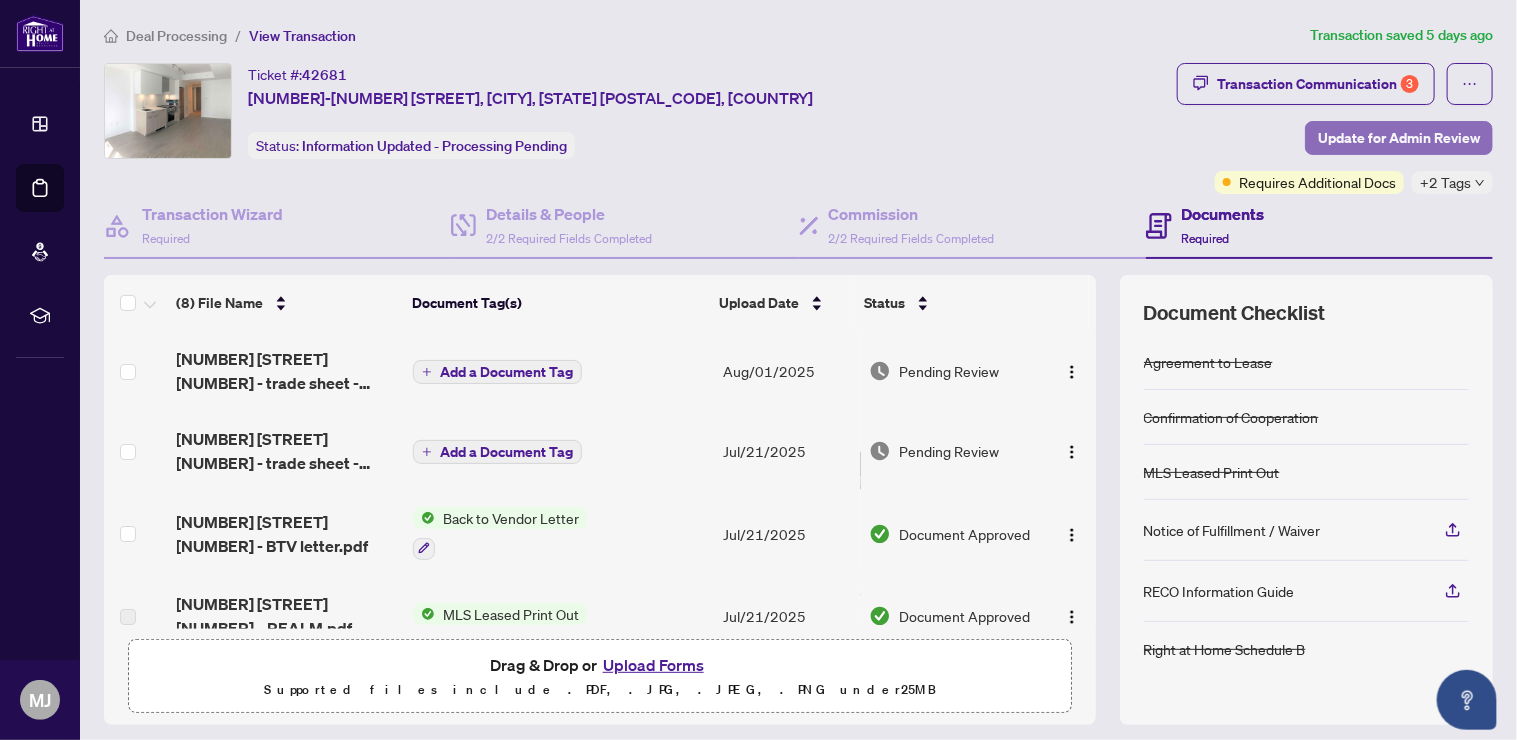 click on "Update for Admin Review" at bounding box center (1399, 138) 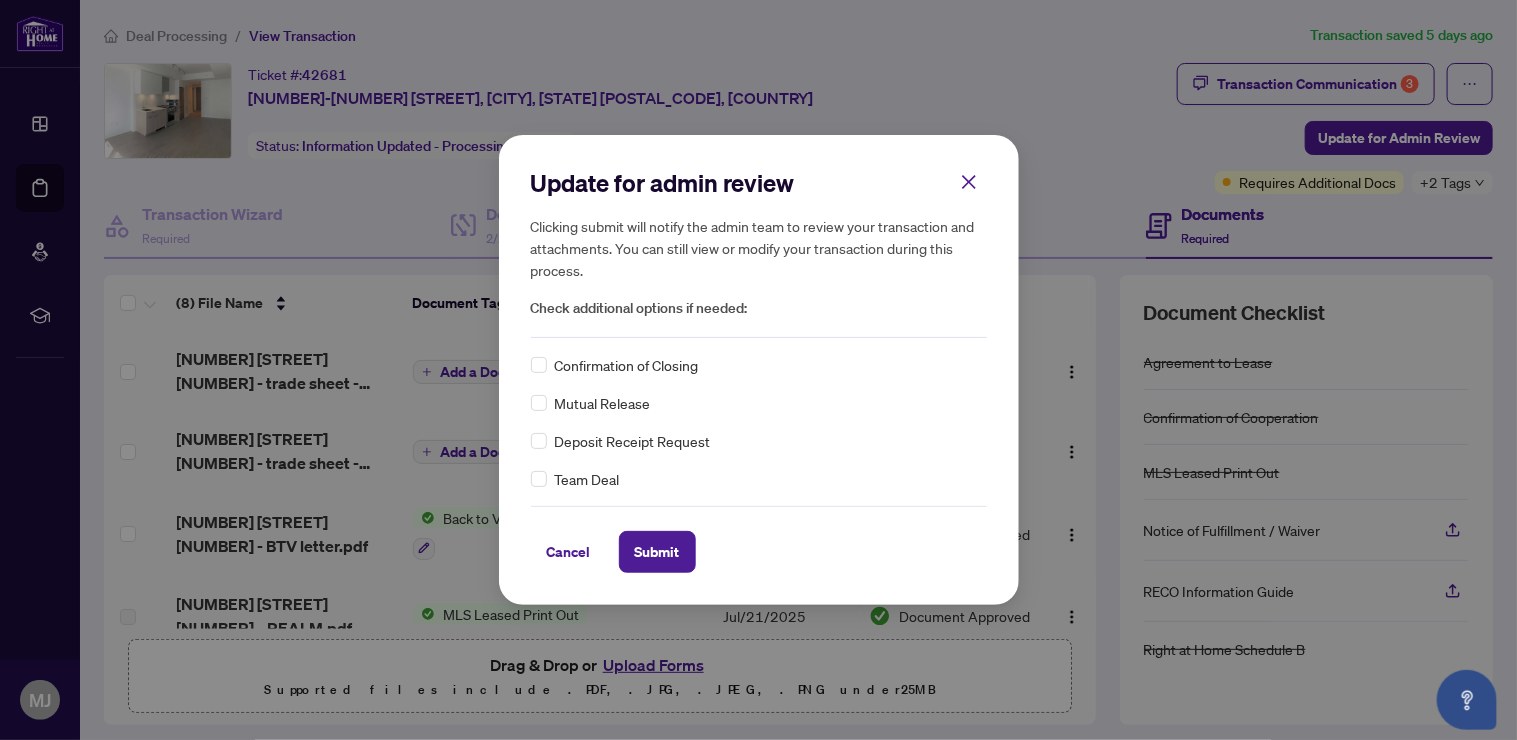 click on "Confirmation of Closing" at bounding box center (627, 365) 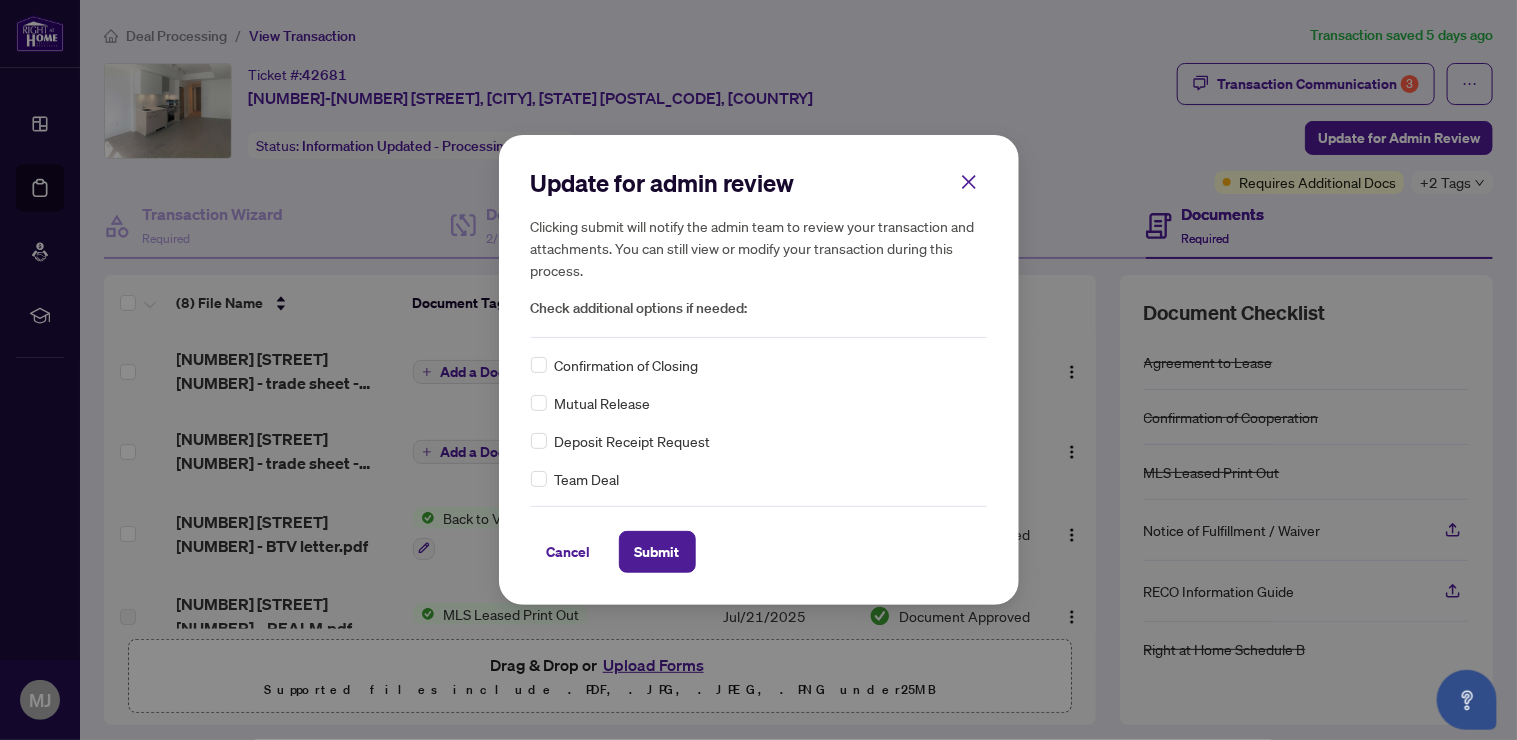 click on "Confirmation of Closing Mutual Release Deposit Receipt Request Team Deal" at bounding box center [759, 422] 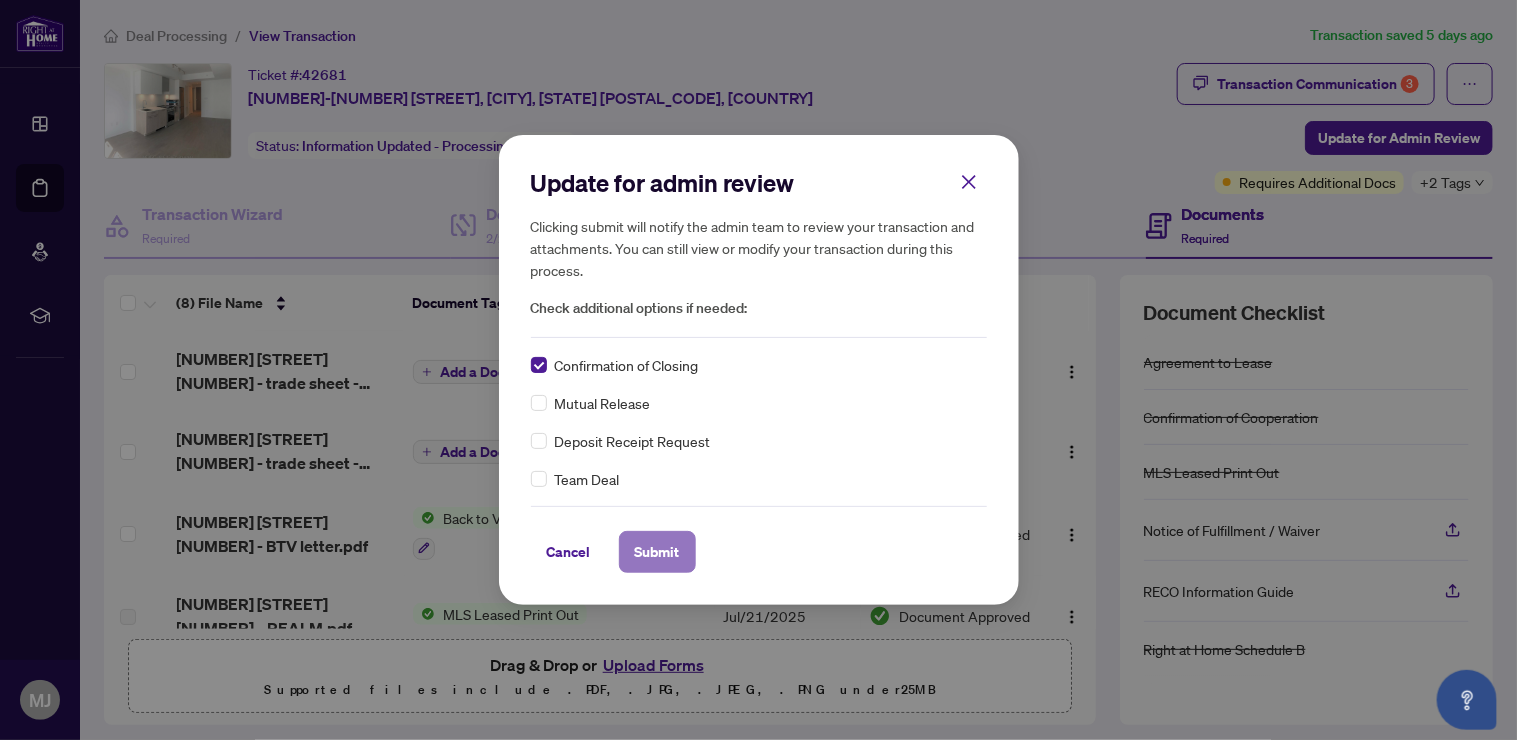 click on "Submit" at bounding box center [657, 552] 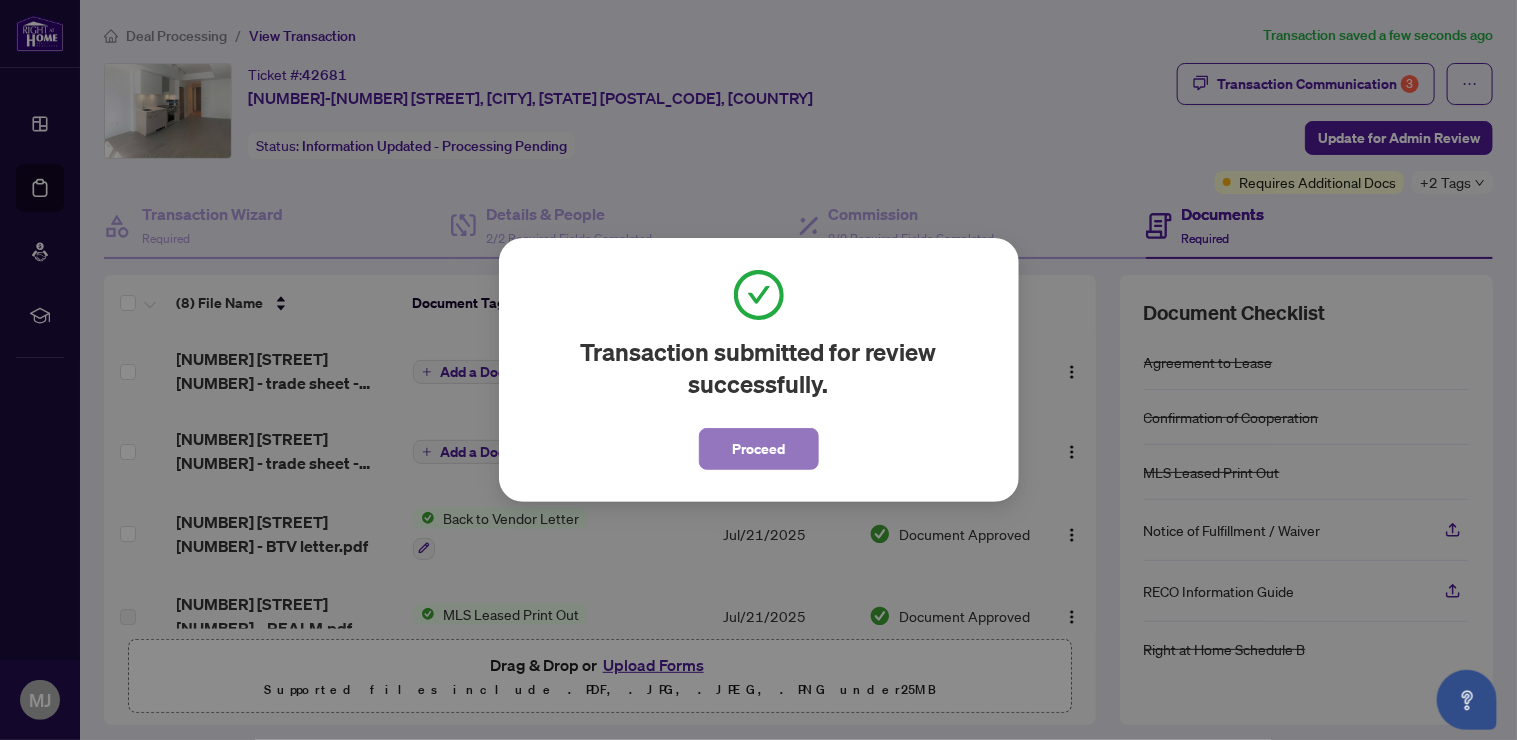 click on "Proceed" at bounding box center (759, 449) 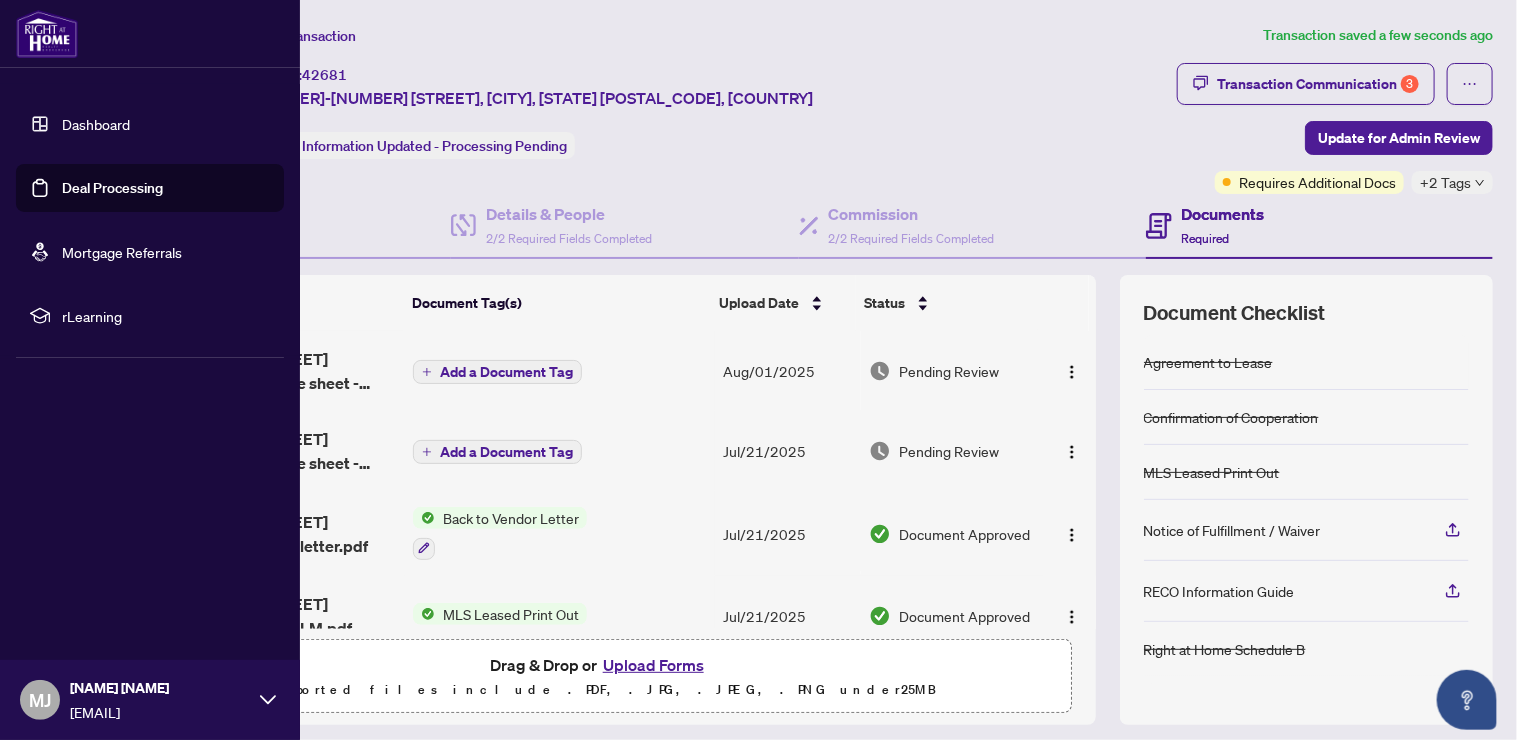 click at bounding box center (150, 34) 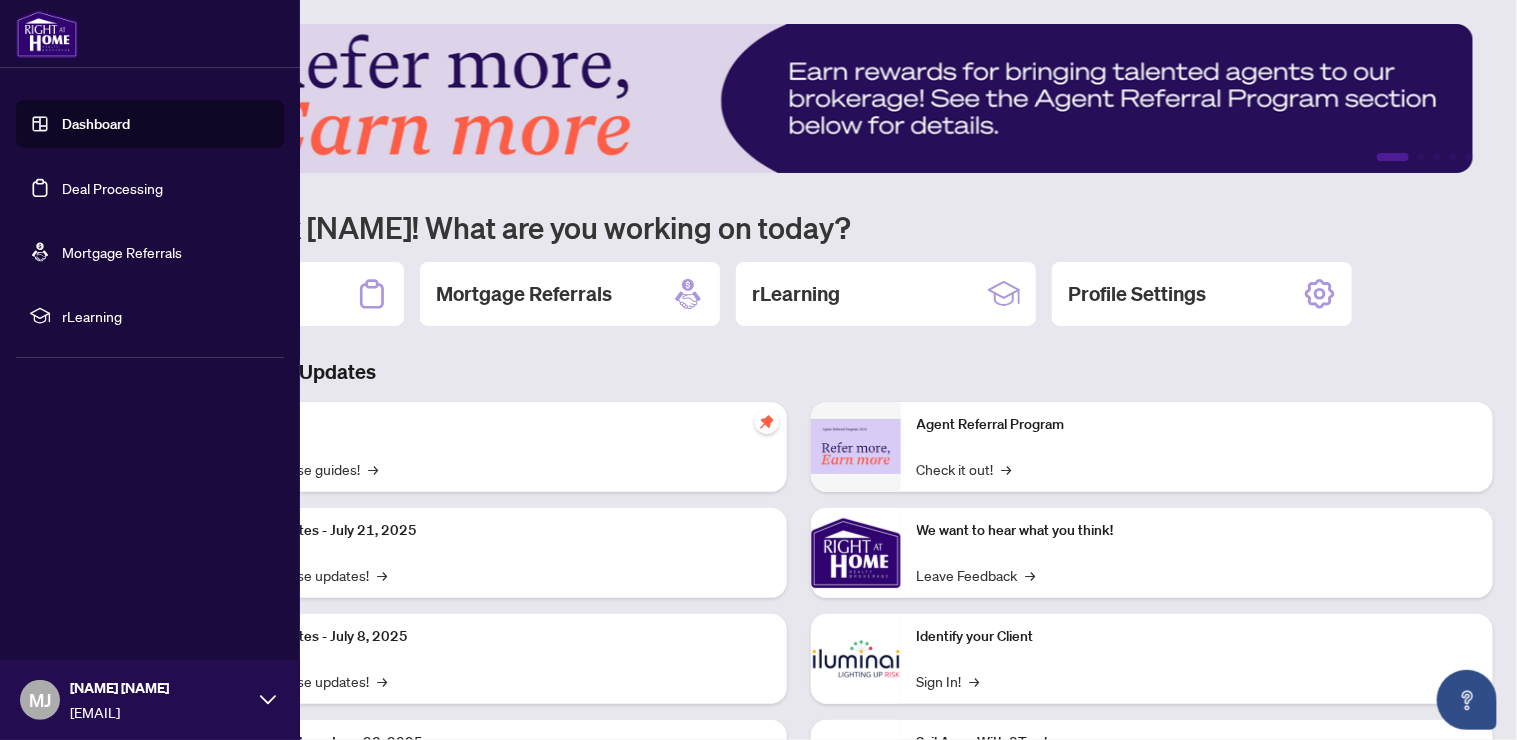 click on "Deal Processing" at bounding box center [112, 188] 